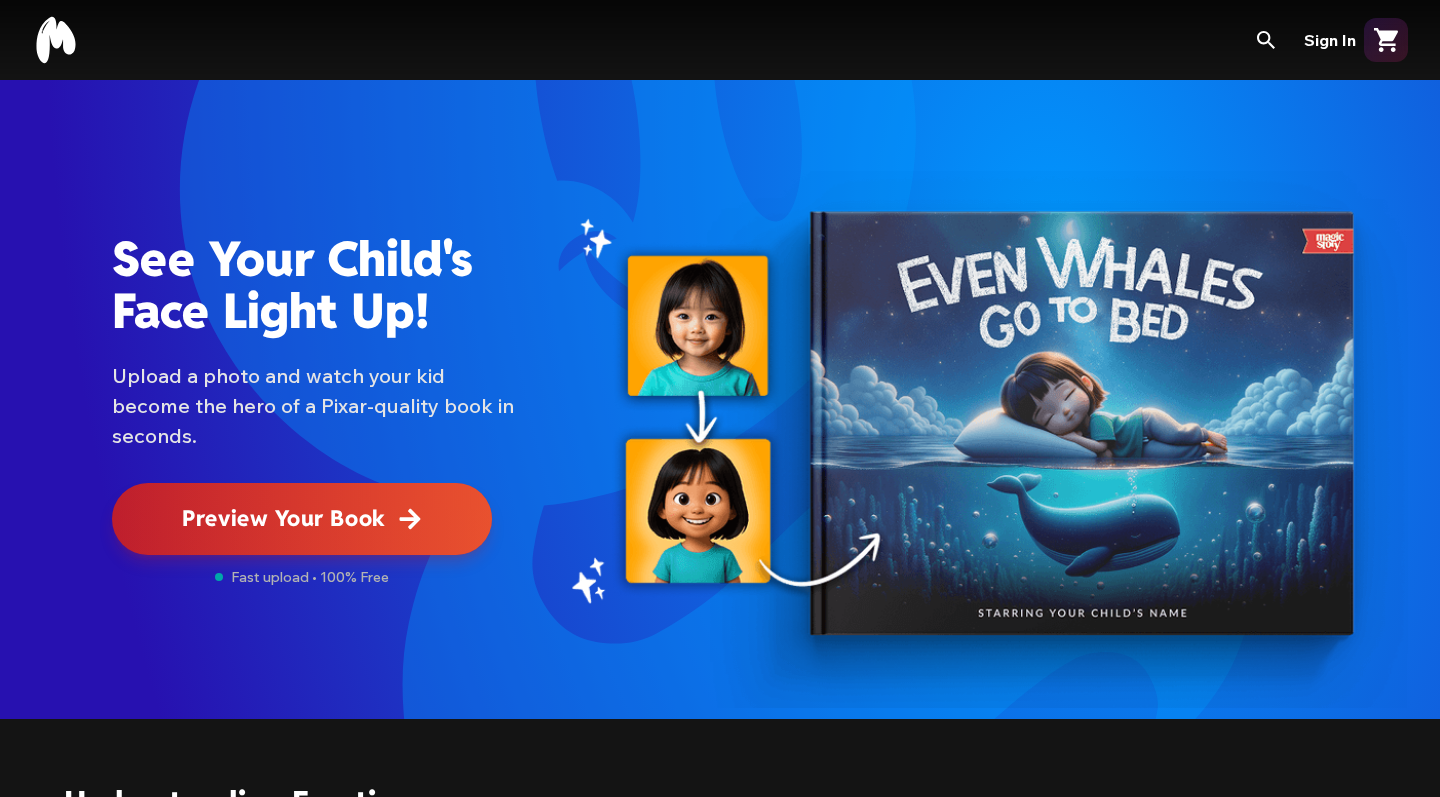 scroll, scrollTop: 0, scrollLeft: 0, axis: both 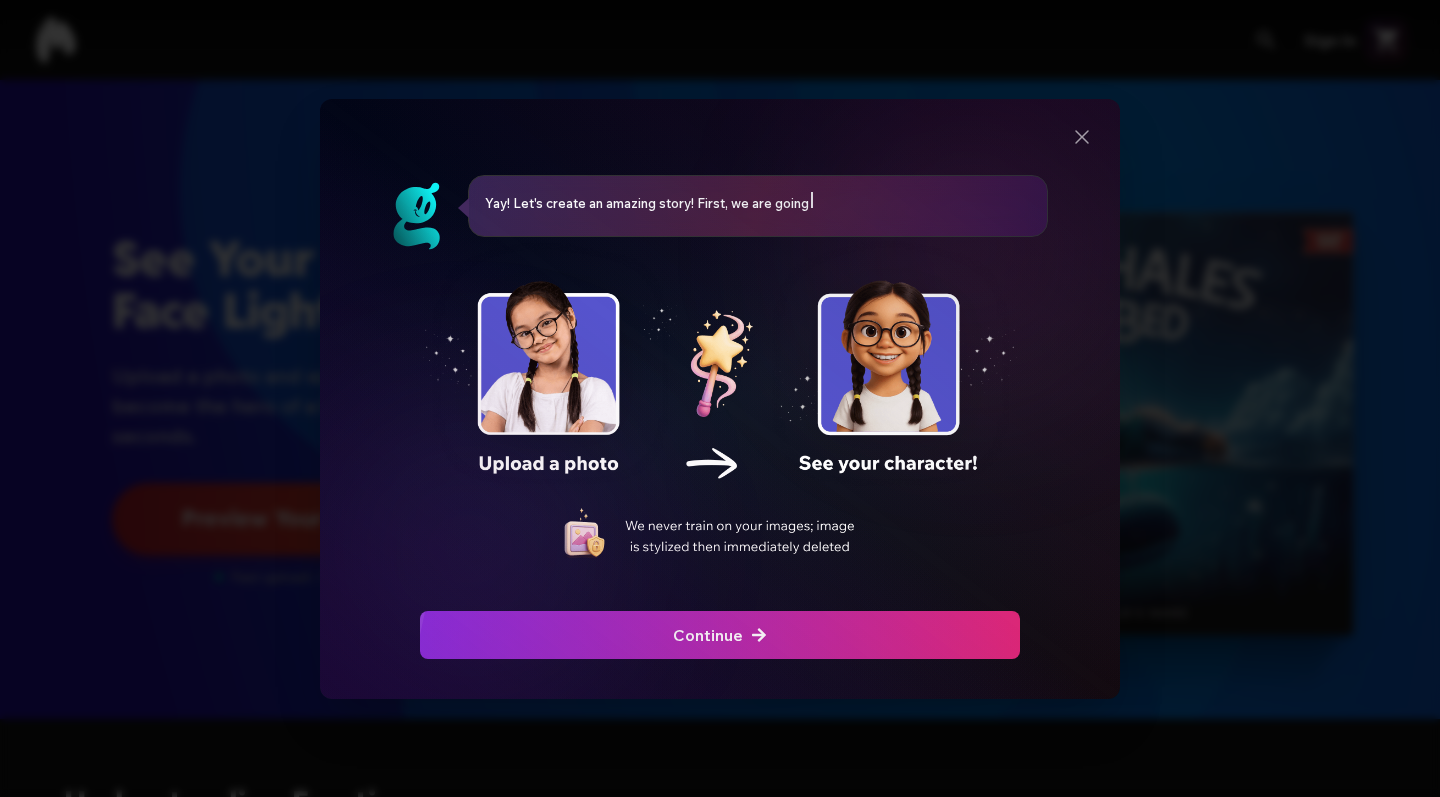click at bounding box center (720, 635) 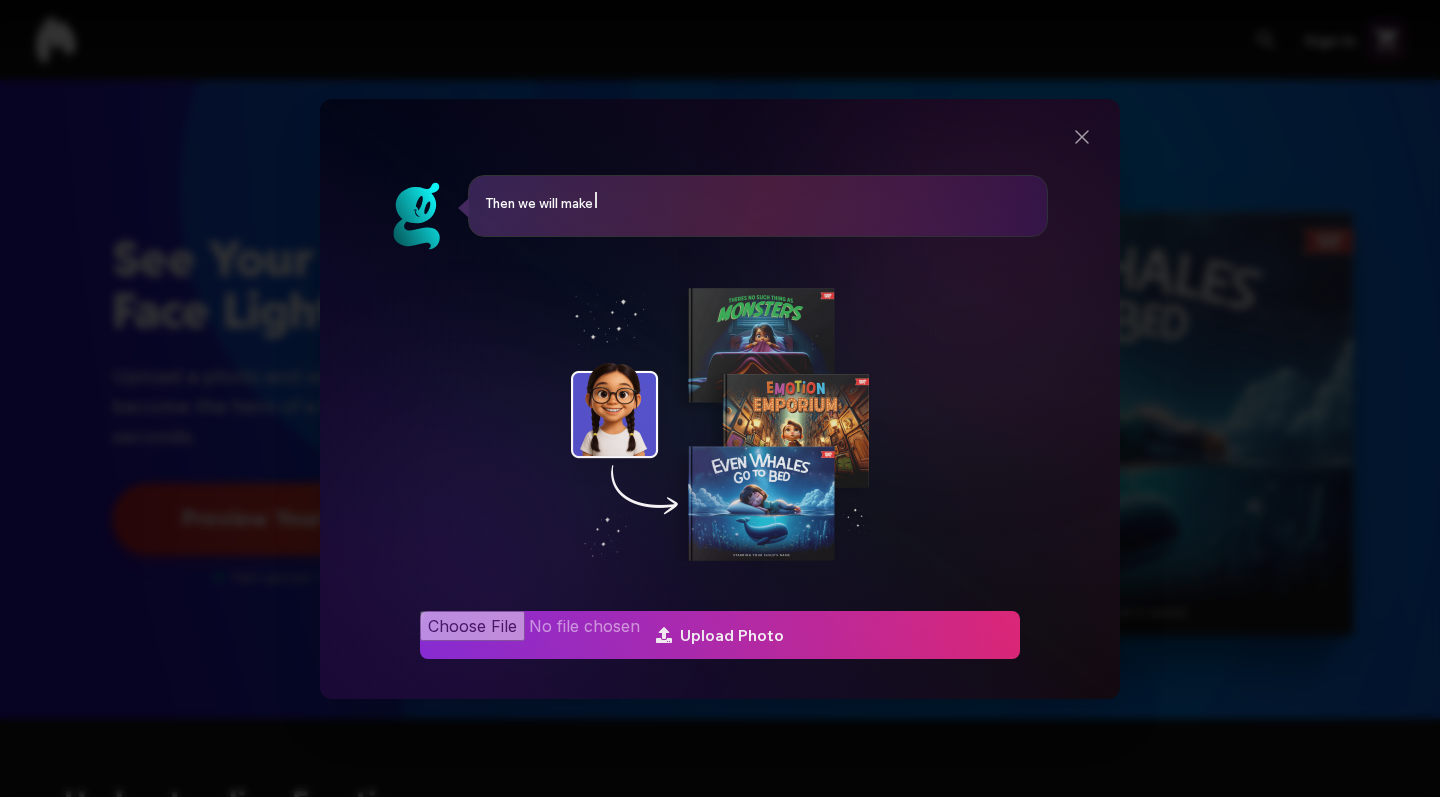 click at bounding box center (720, 635) 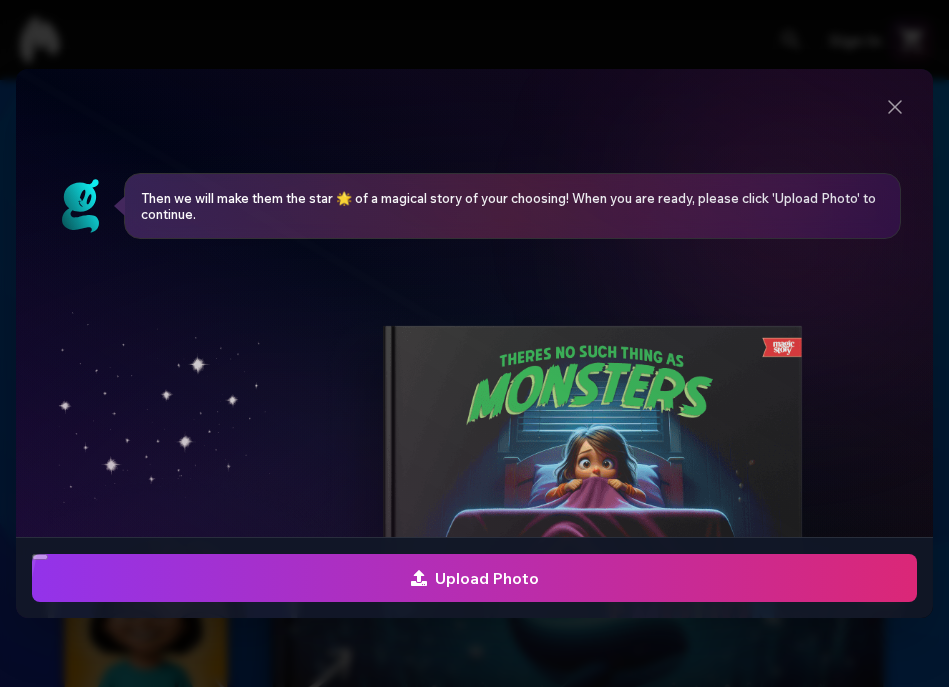 click at bounding box center [474, 578] 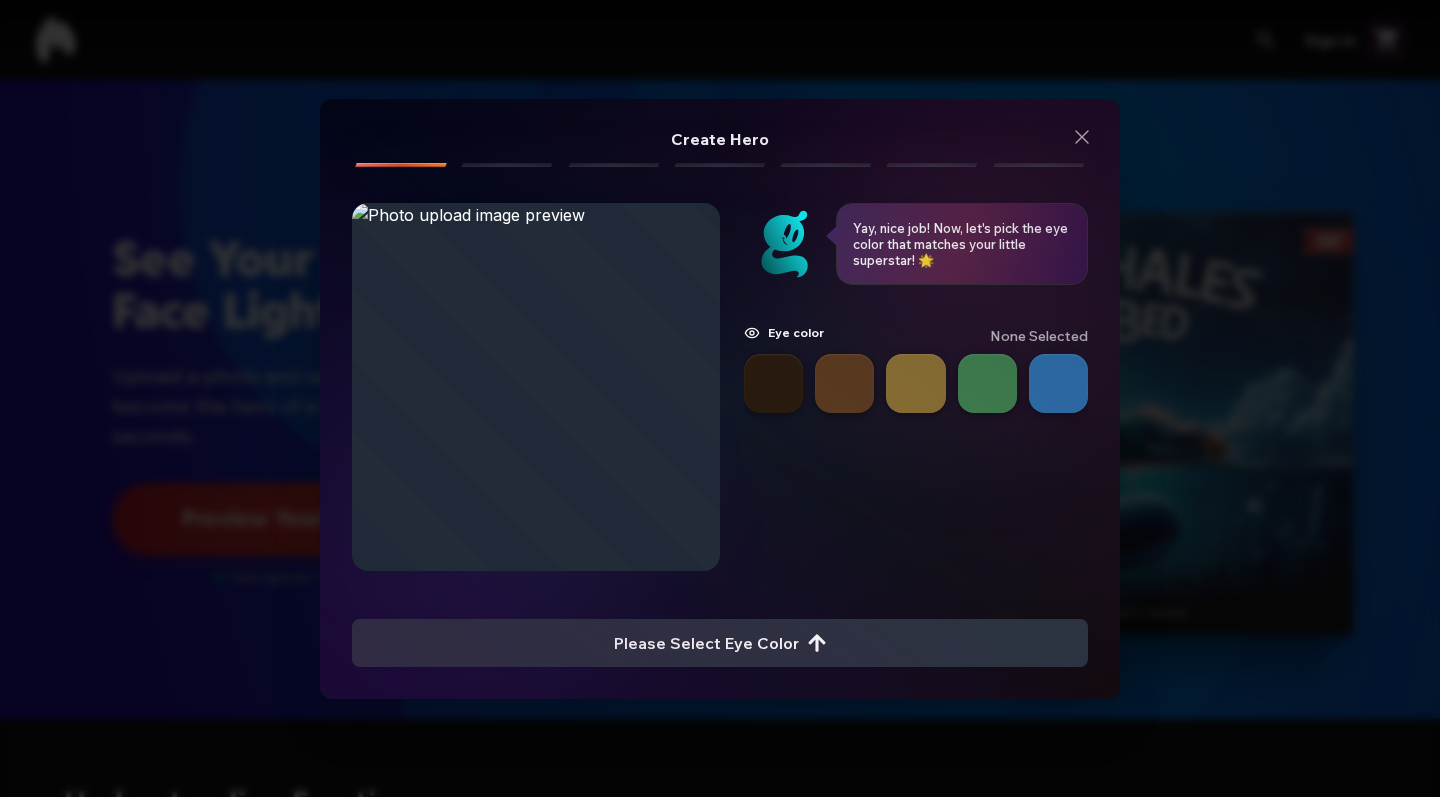 click at bounding box center [773, 383] 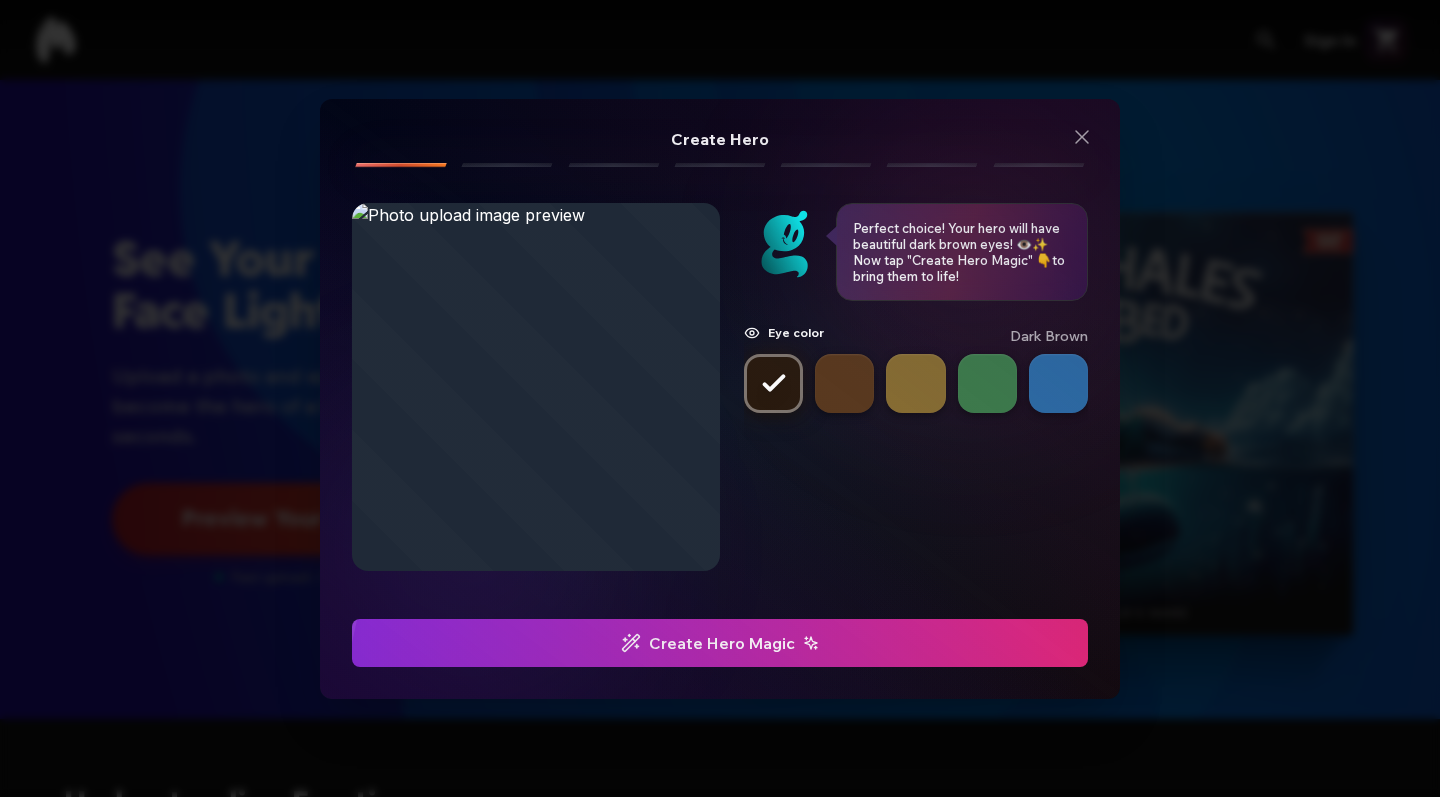 click on "Create Hero Magic" at bounding box center (720, 643) 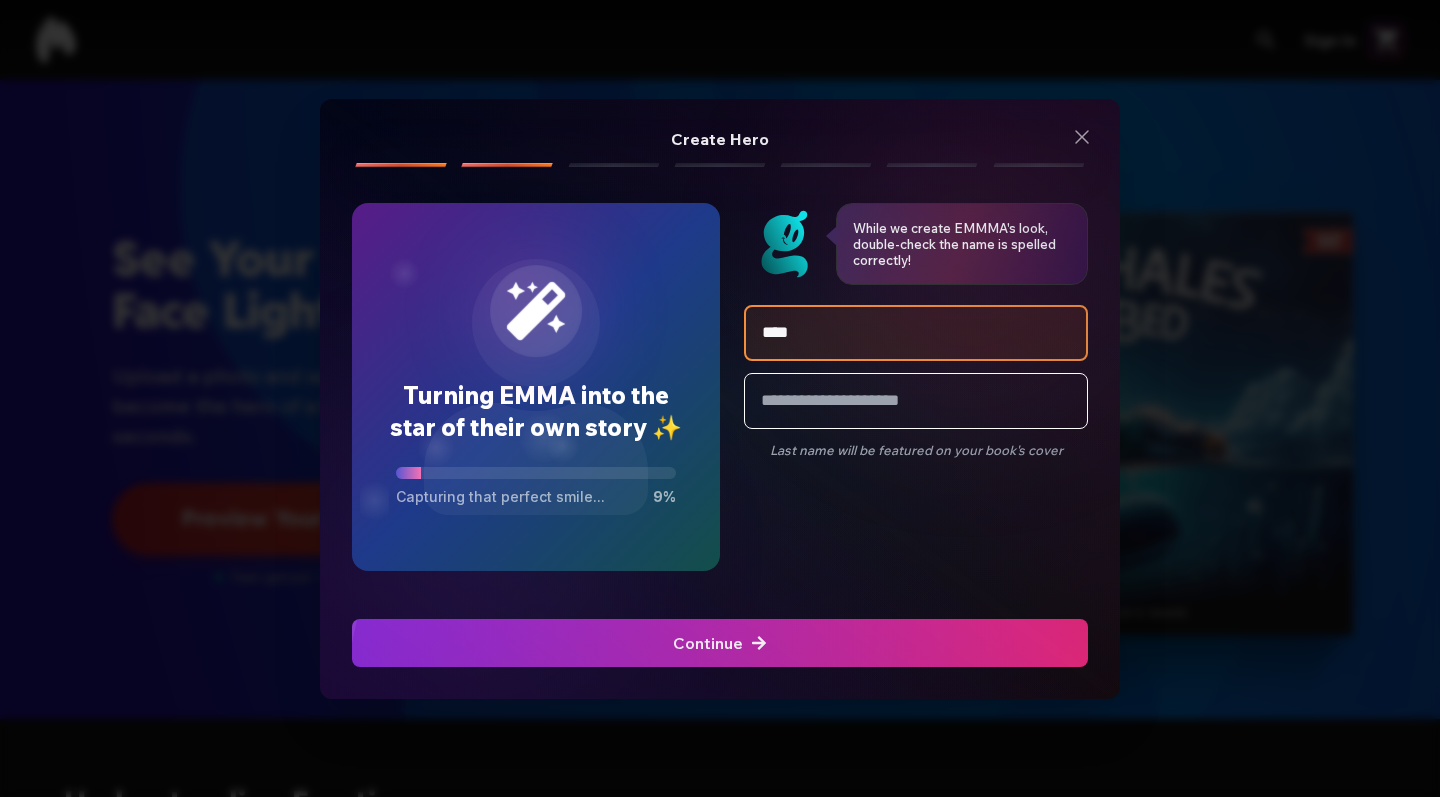 type on "****" 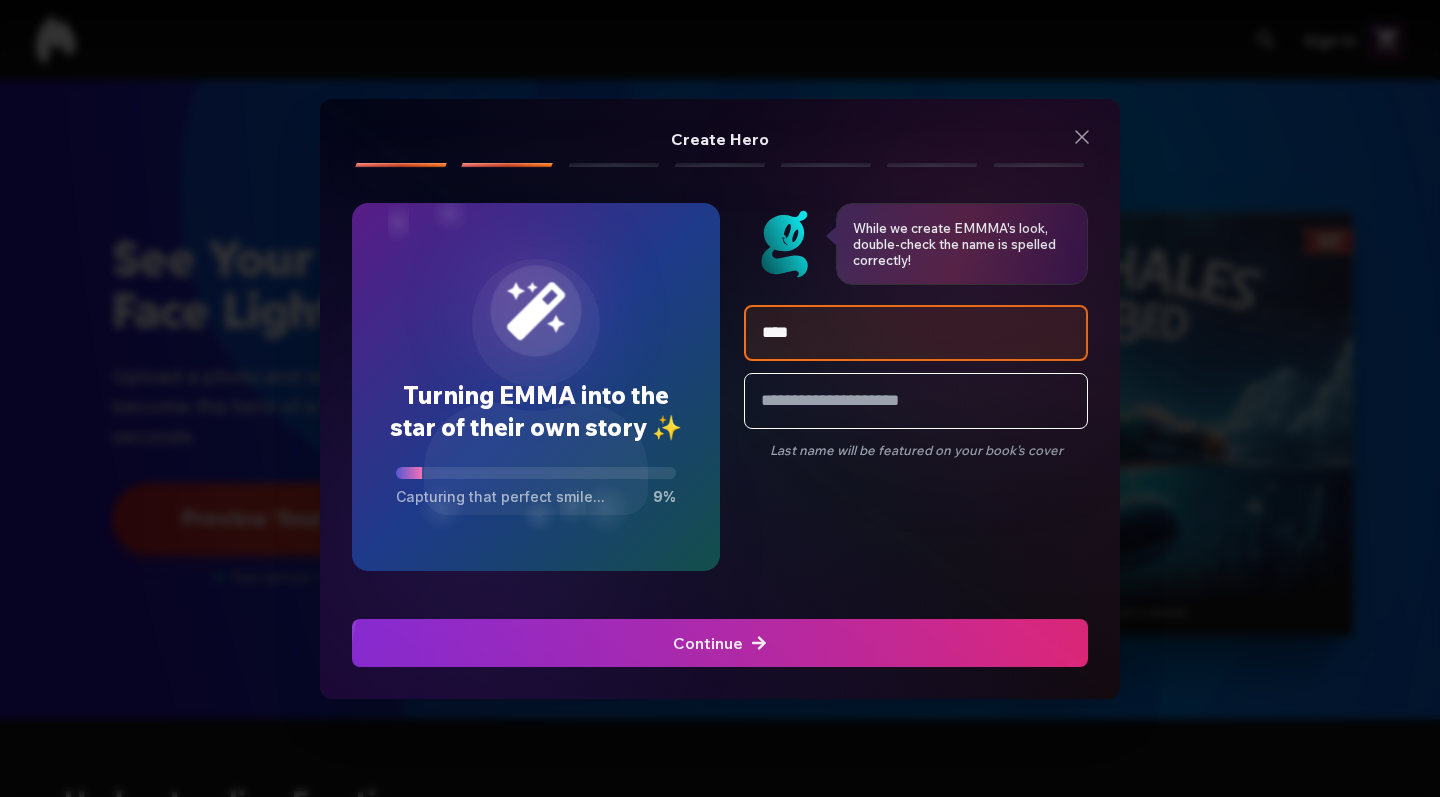click at bounding box center (720, 643) 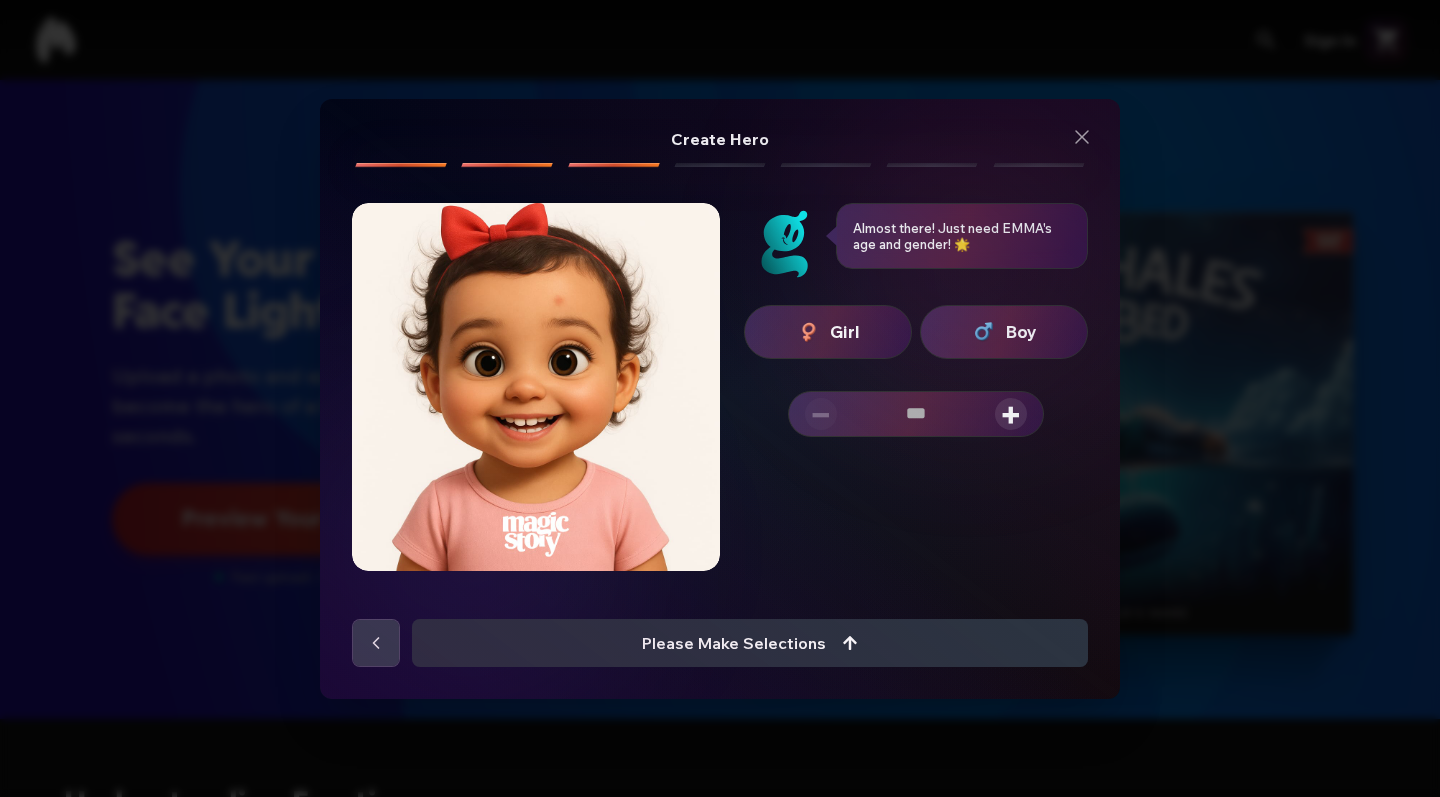 click at bounding box center (809, 332) 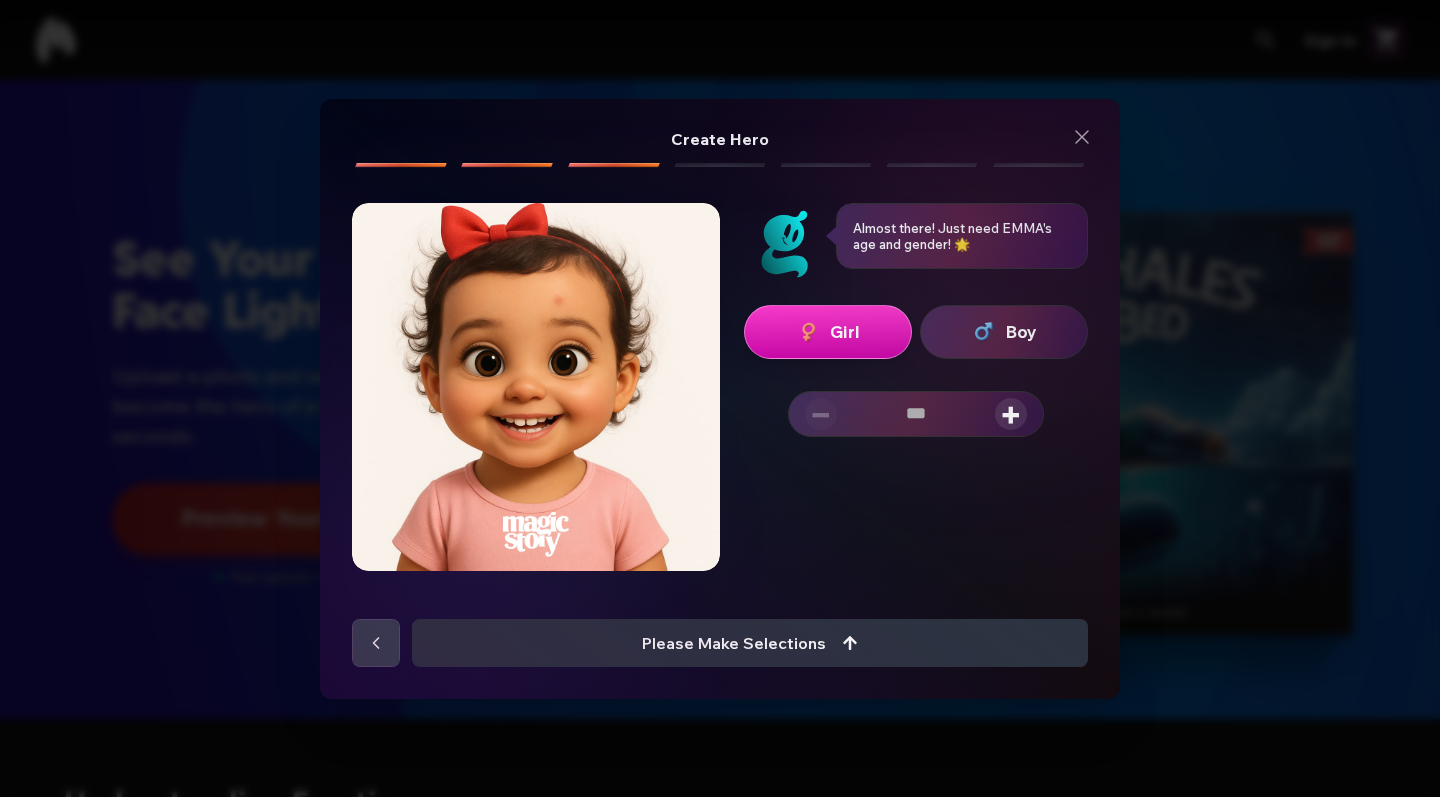 click 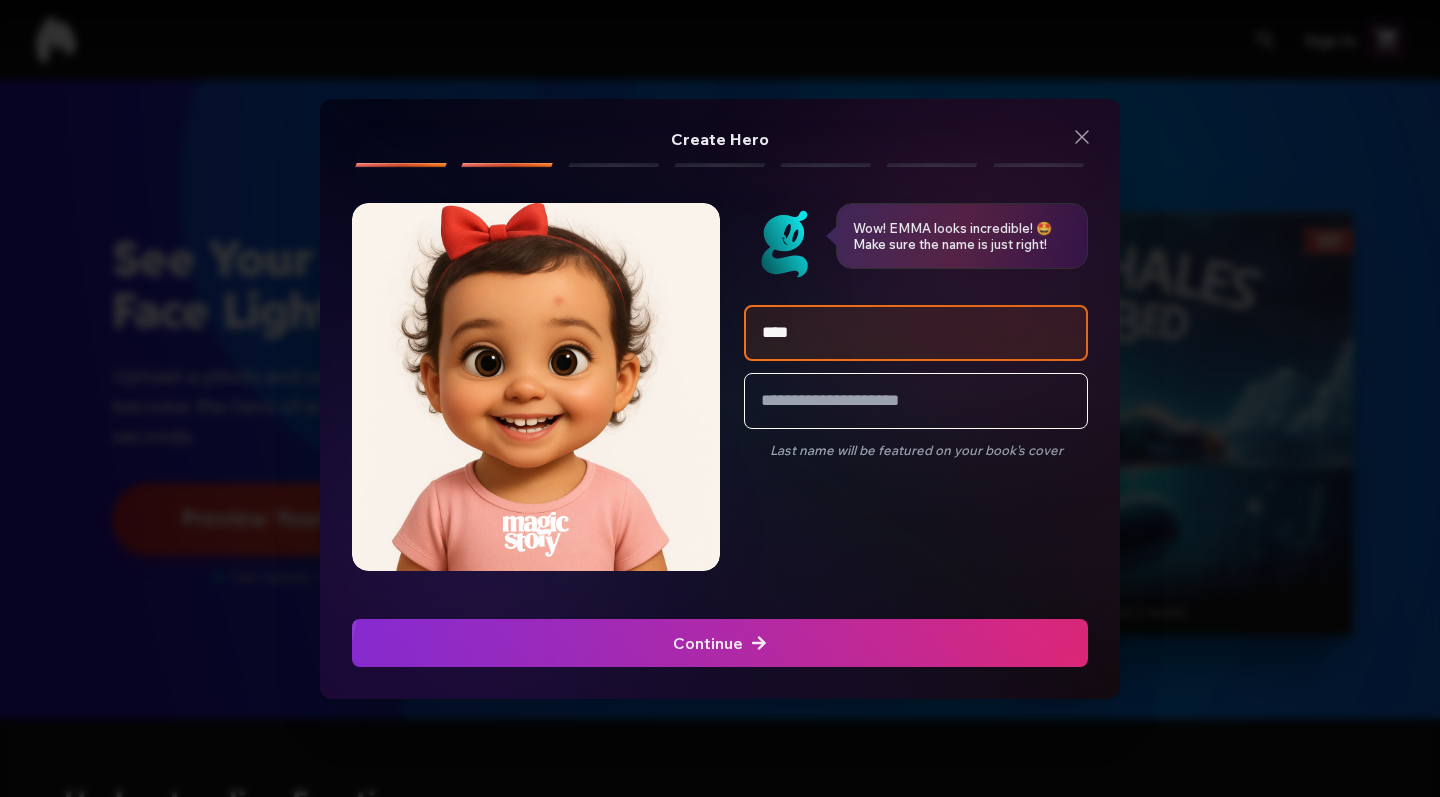 click at bounding box center [-752, 643] 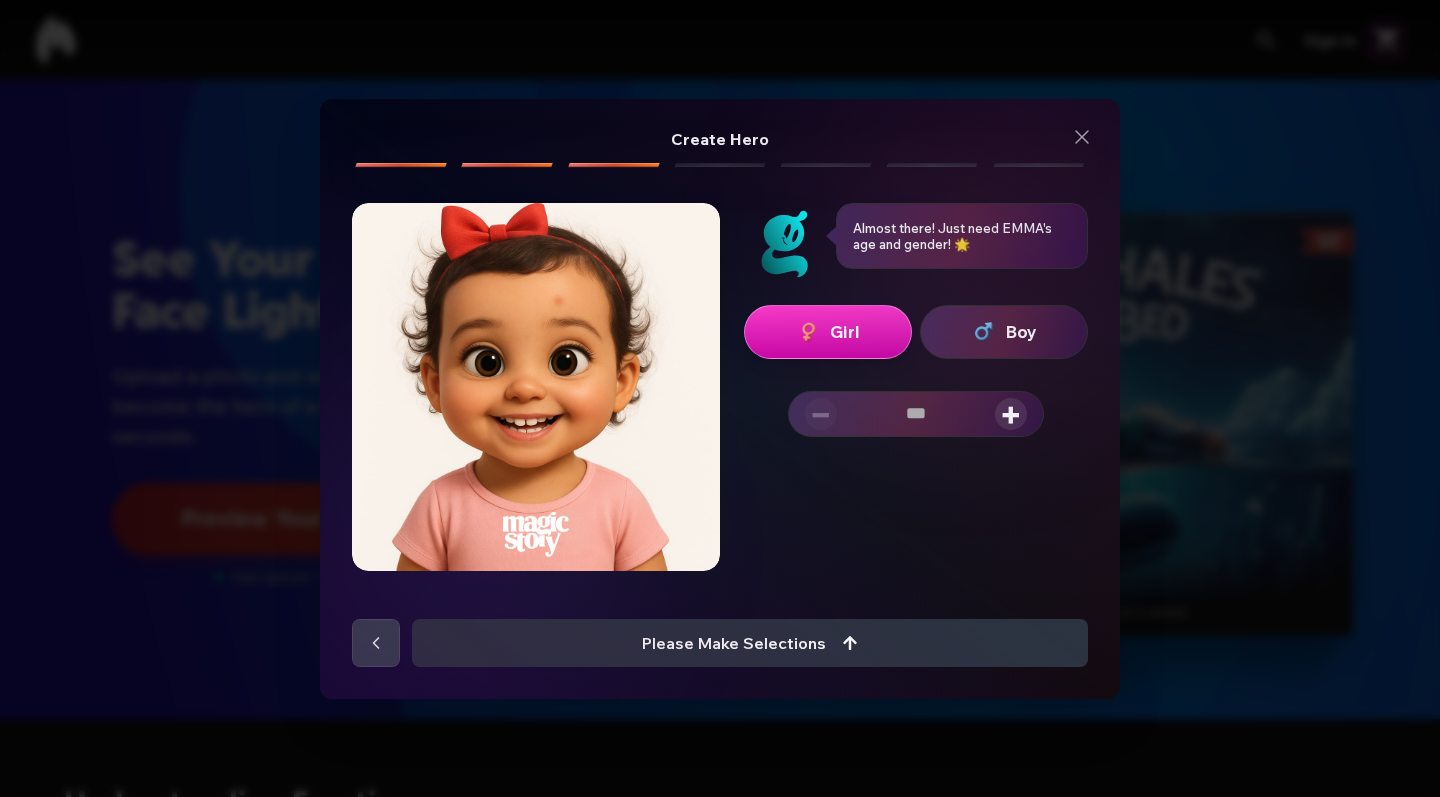 click at bounding box center (916, 414) 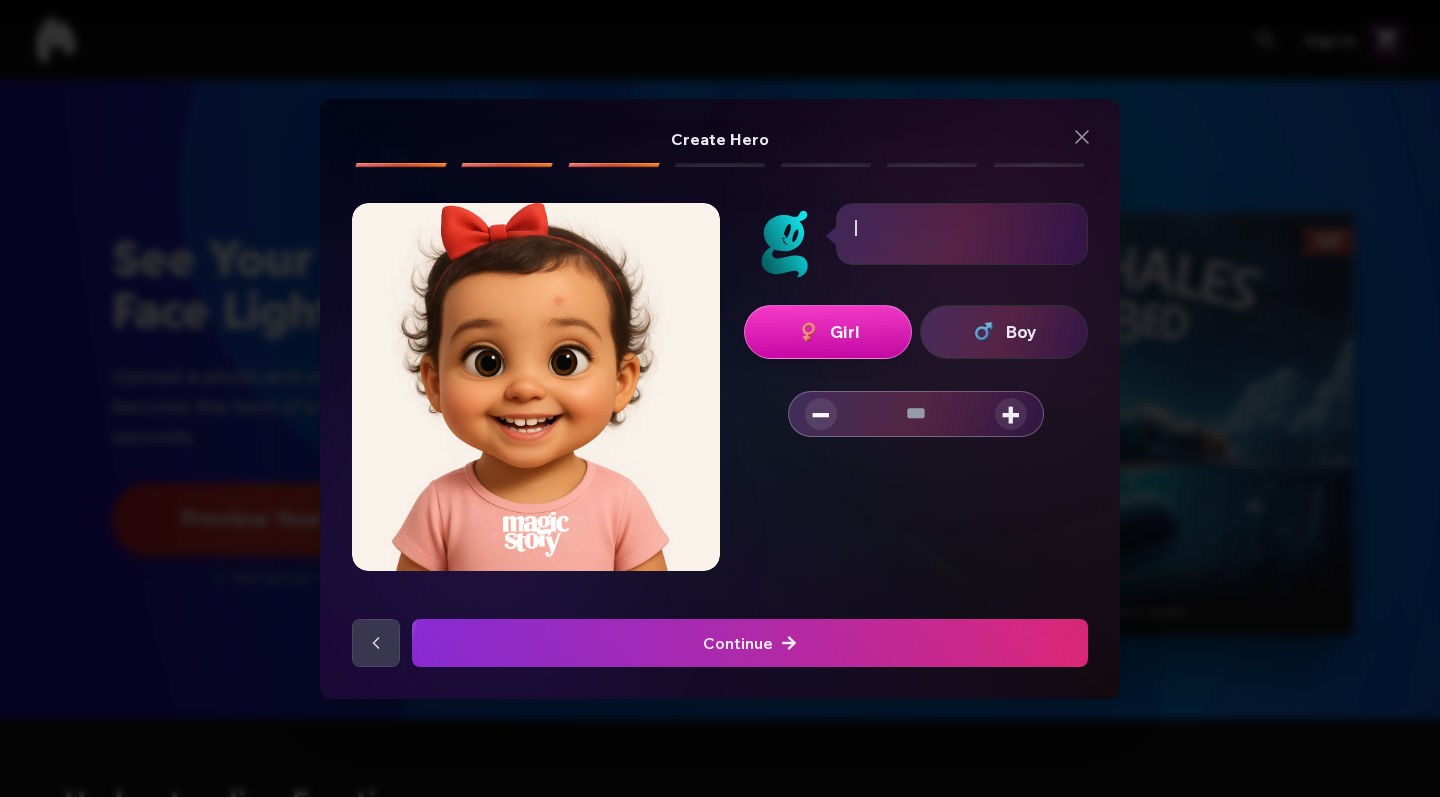 type on "*" 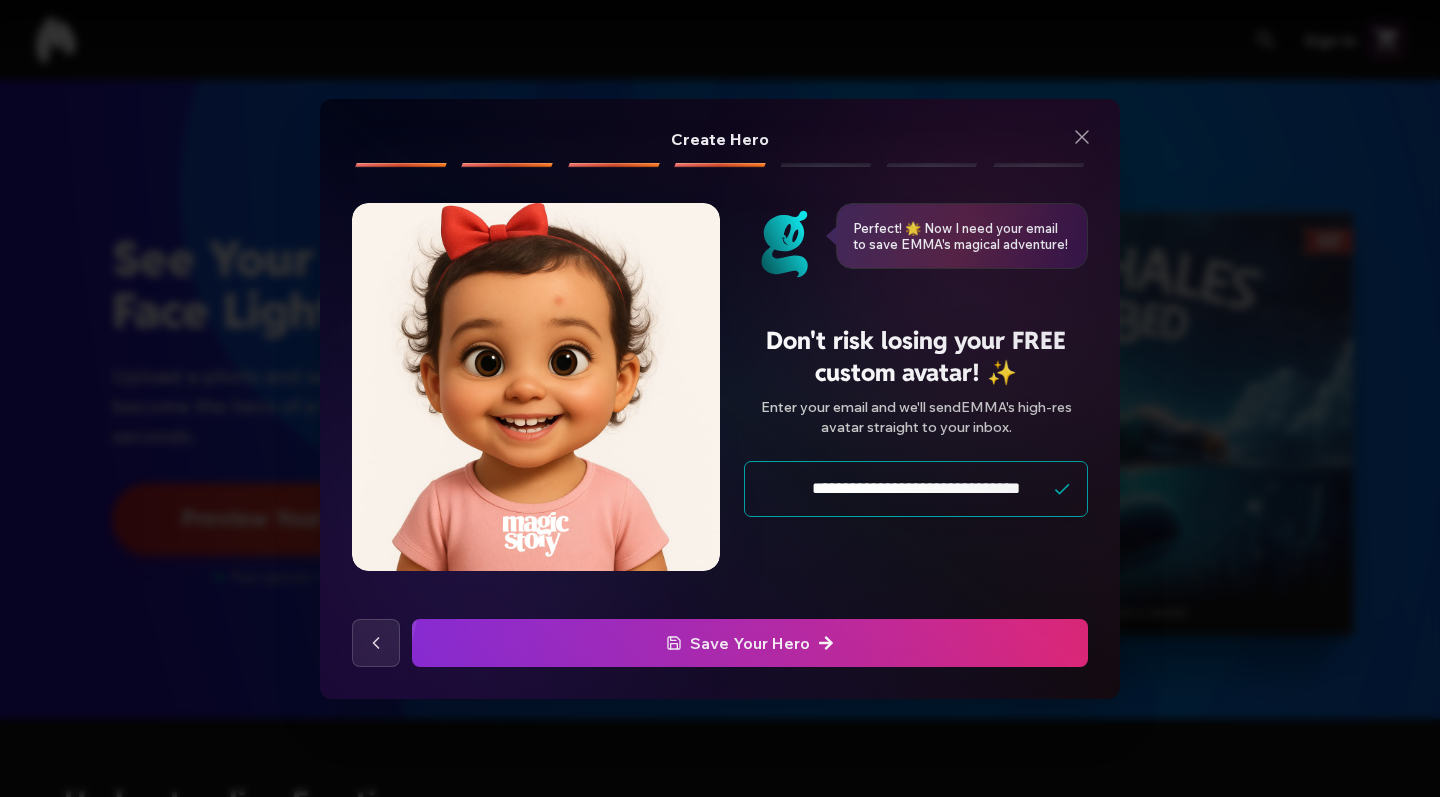 type on "**********" 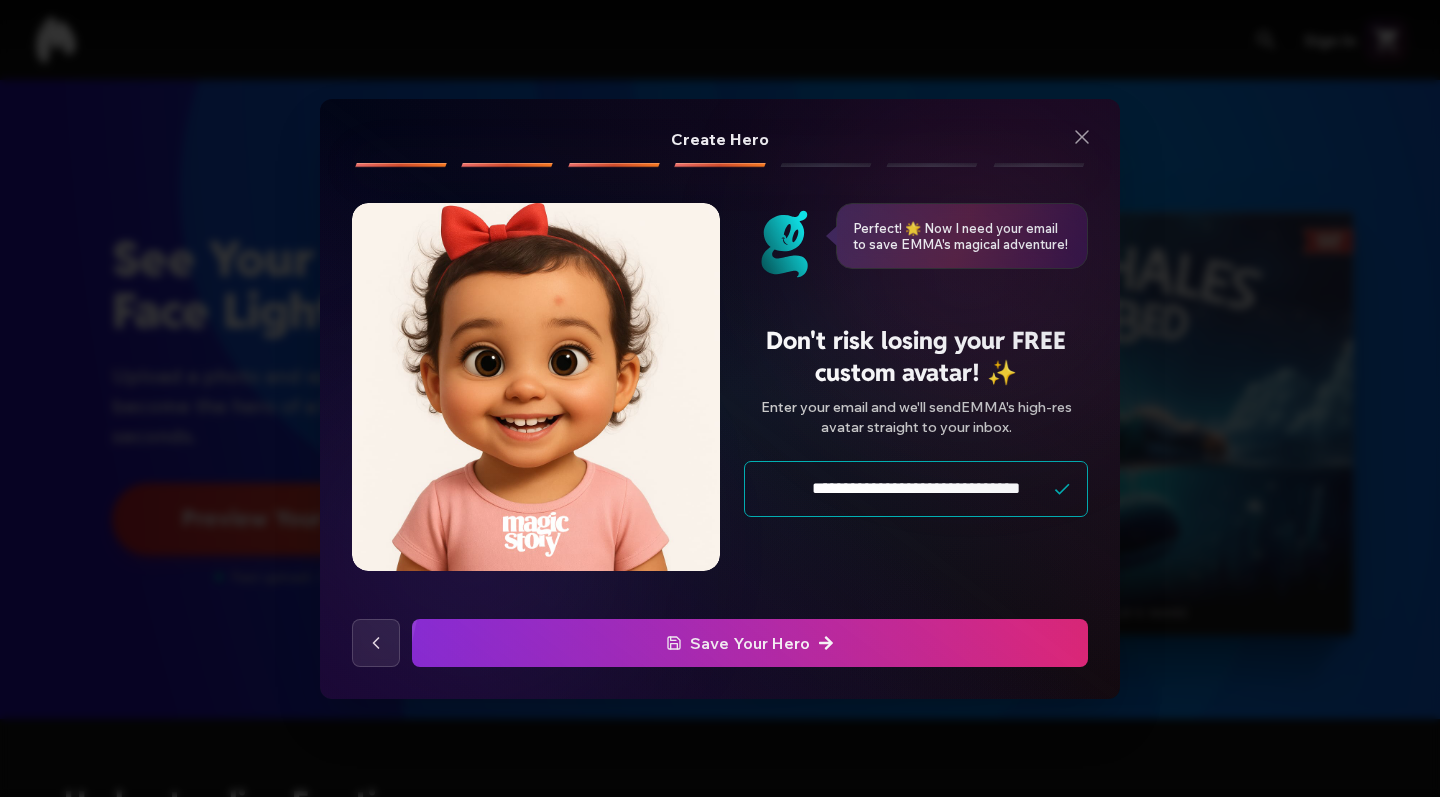 click at bounding box center (750, 643) 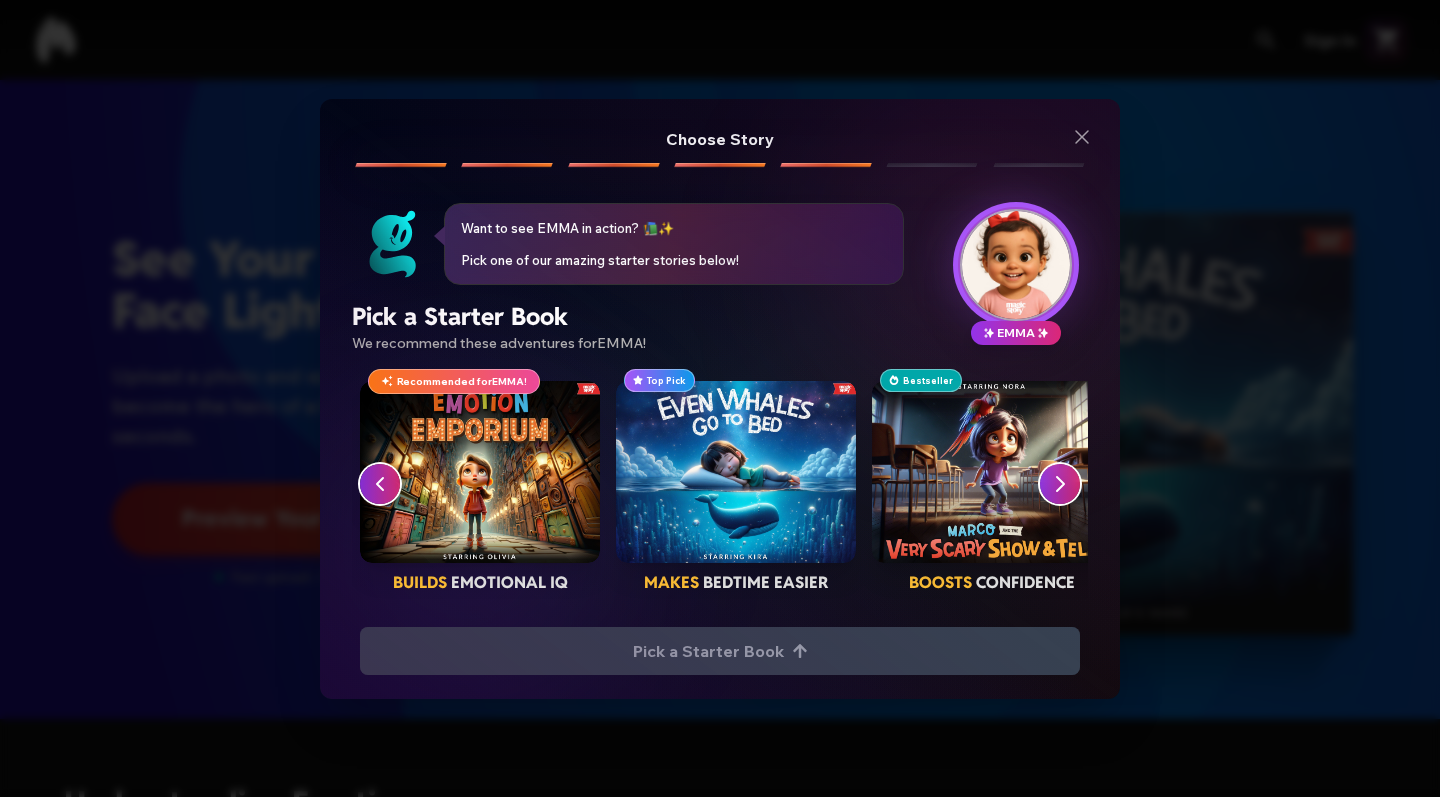 scroll, scrollTop: 0, scrollLeft: 0, axis: both 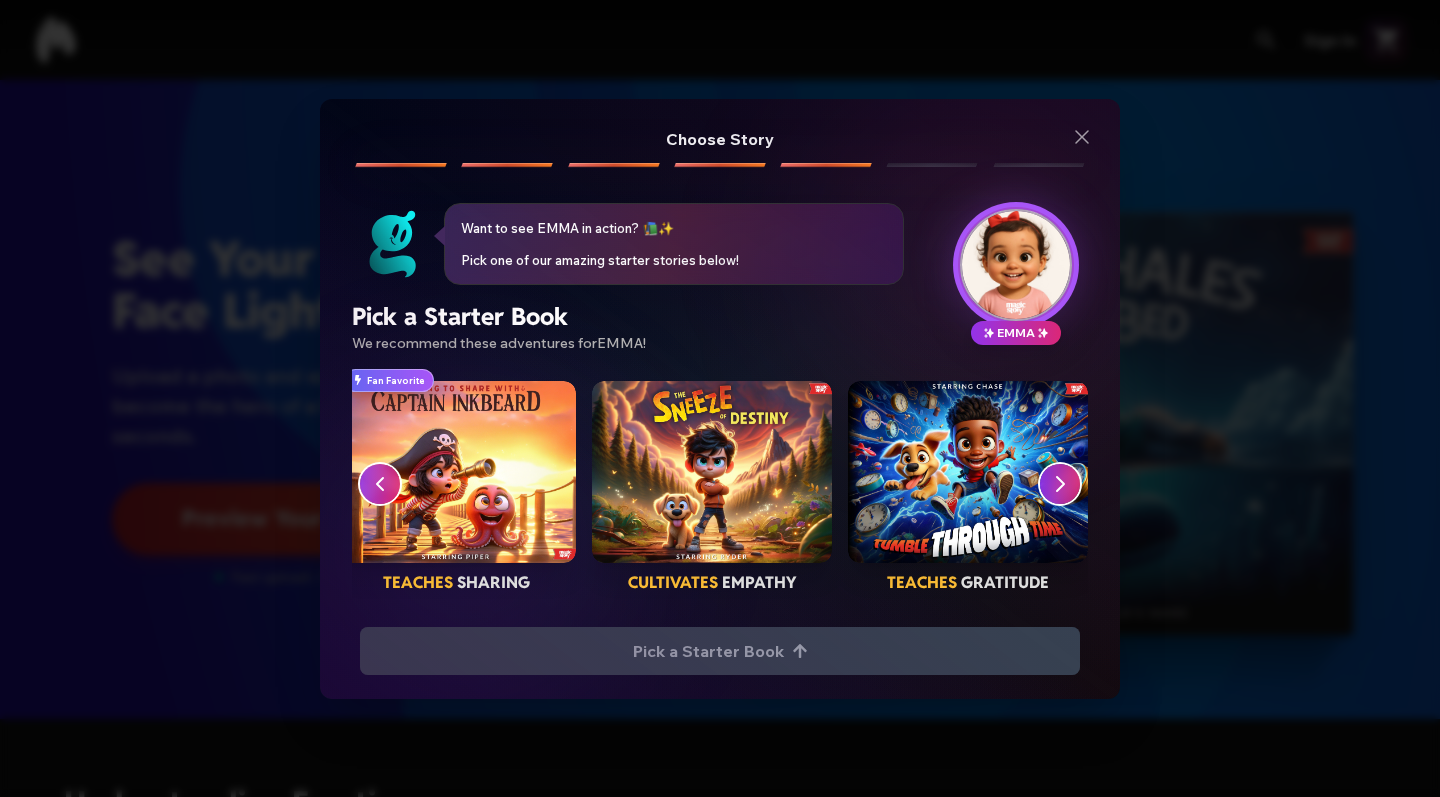 click 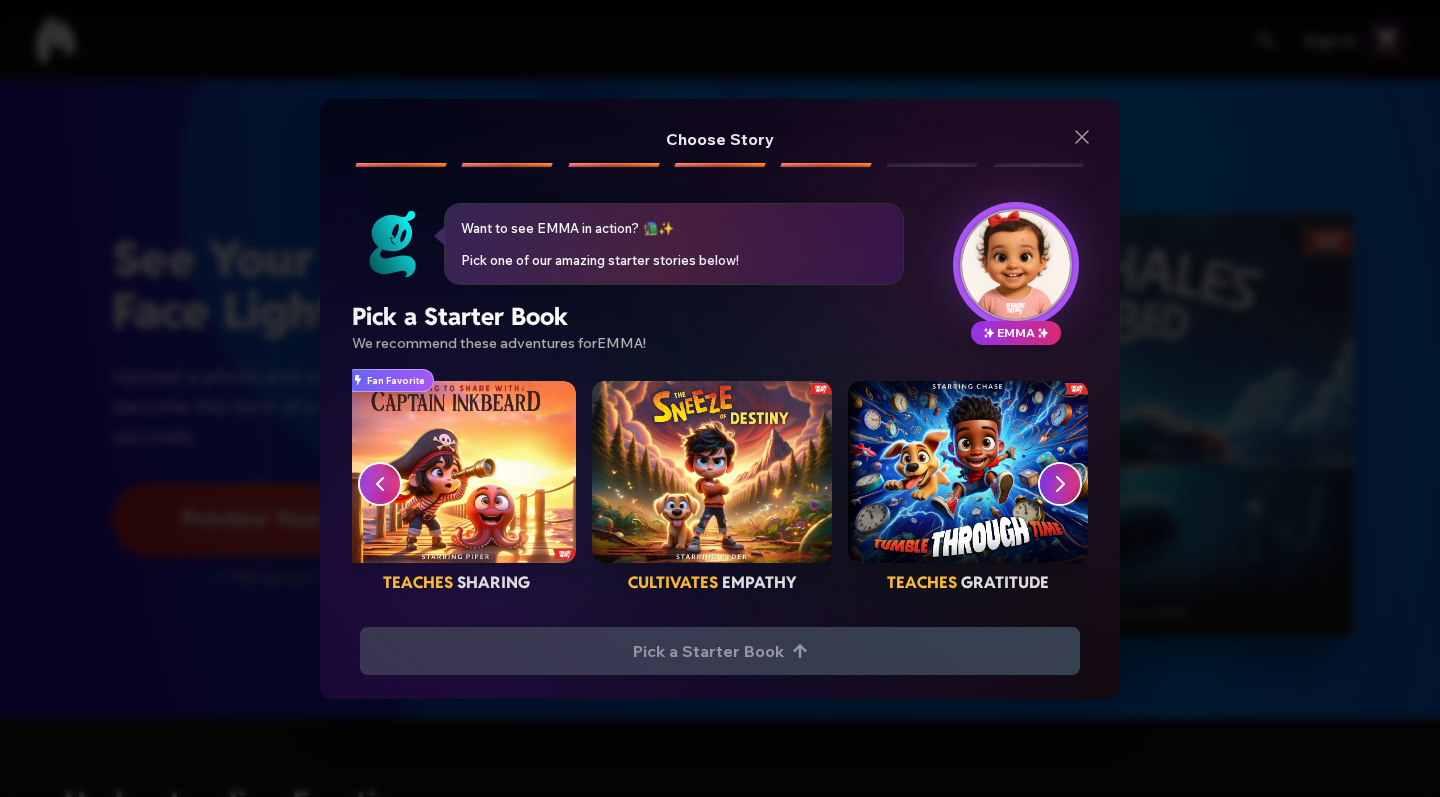 click 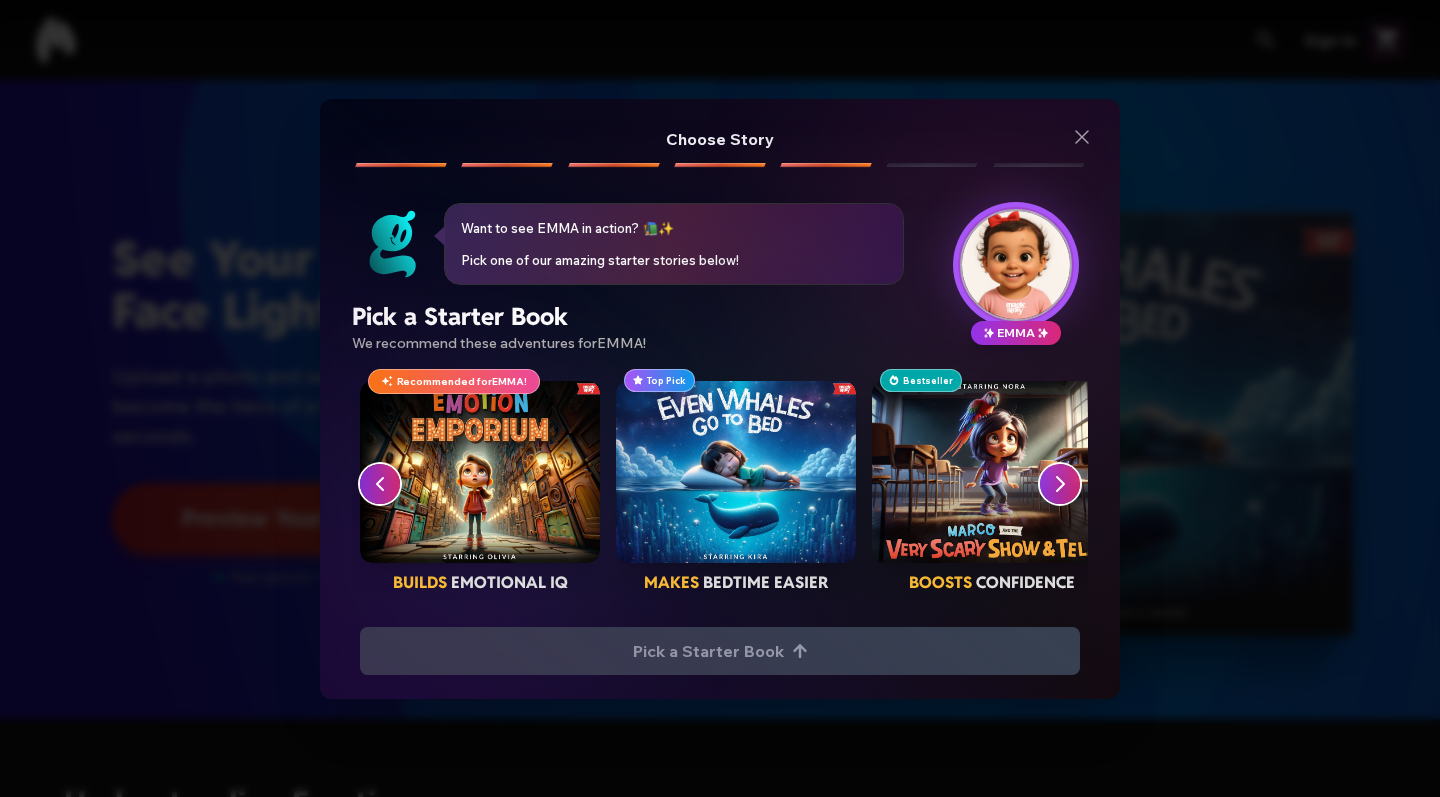 scroll, scrollTop: 0, scrollLeft: 0, axis: both 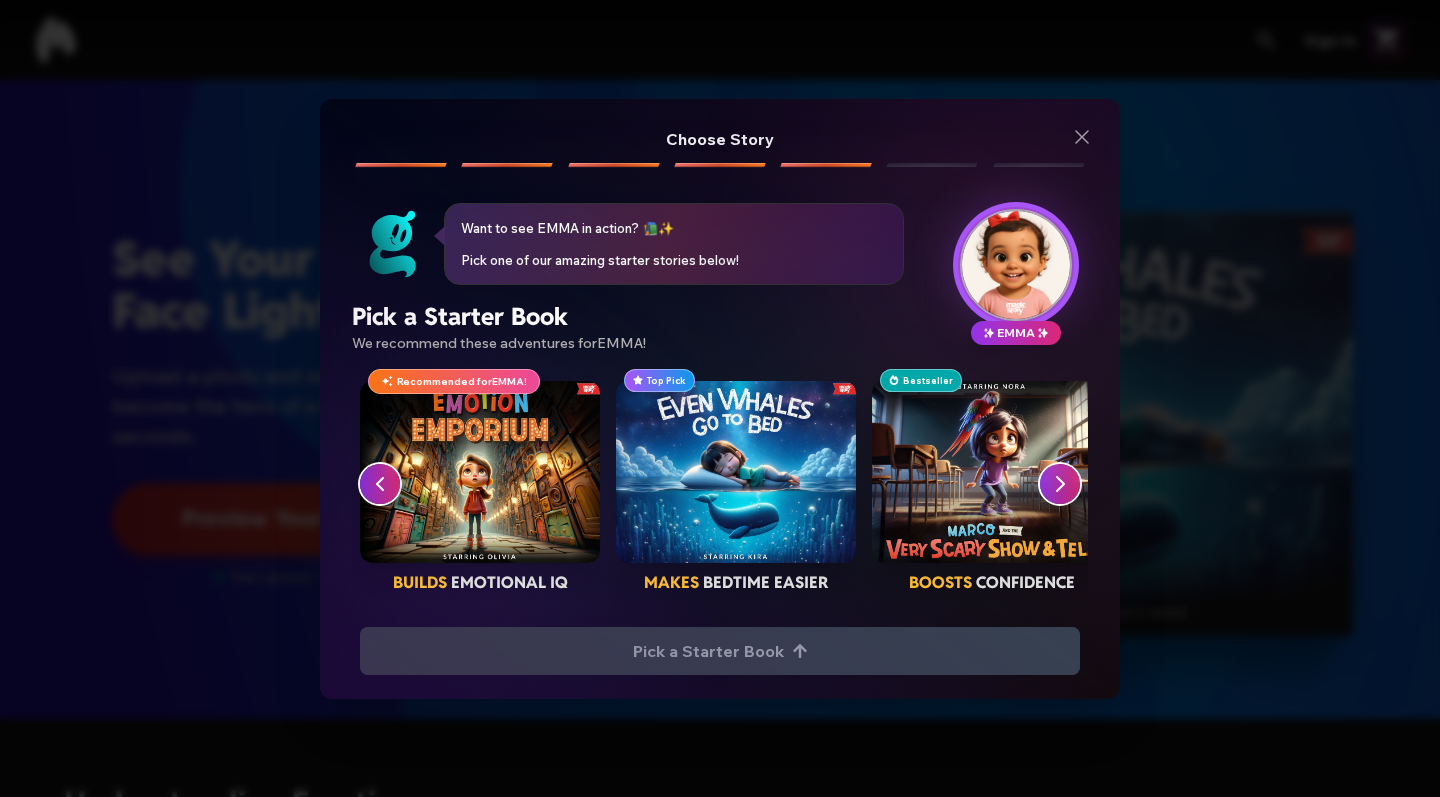 click on "Recommended for  EMMA !" at bounding box center [454, 381] 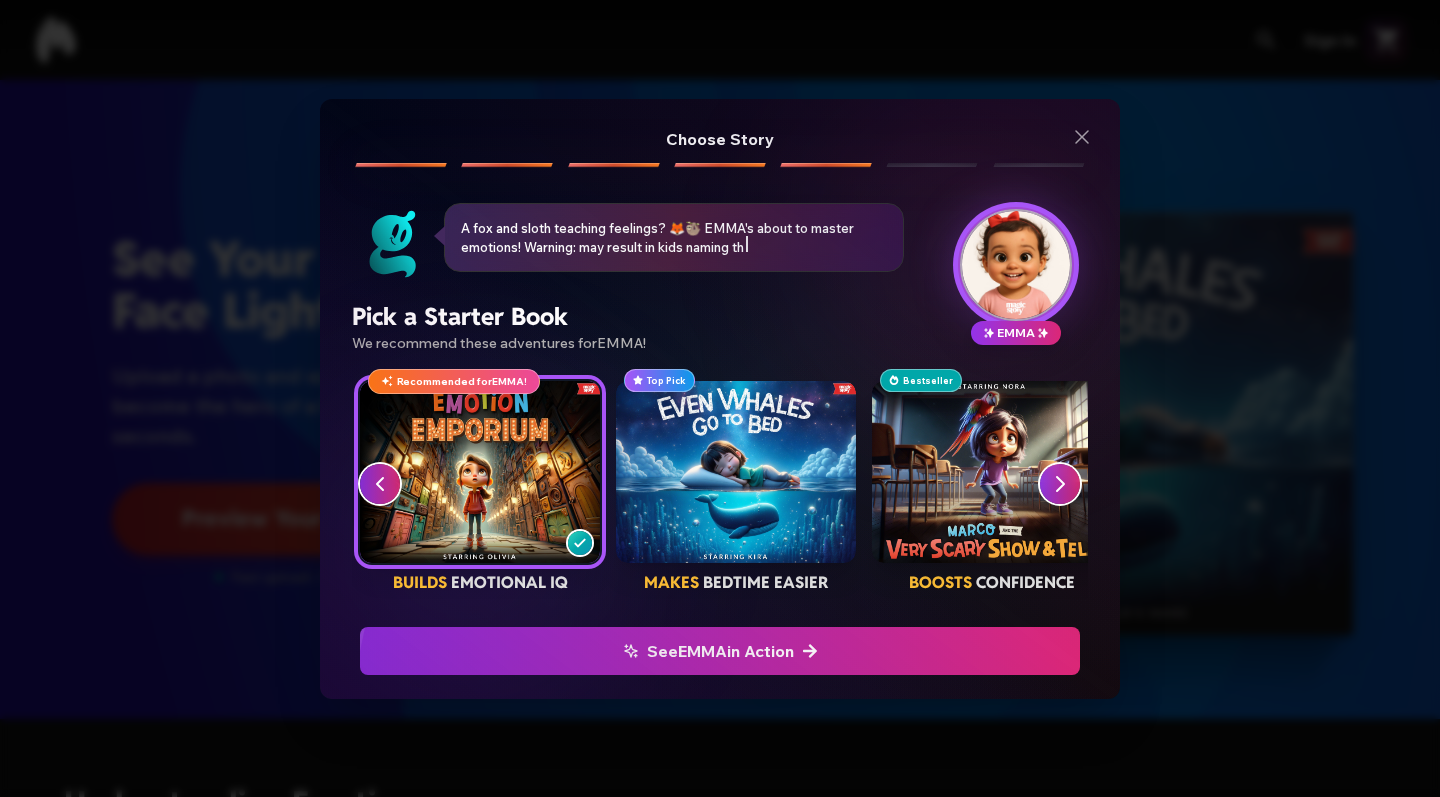 click at bounding box center [992, 472] 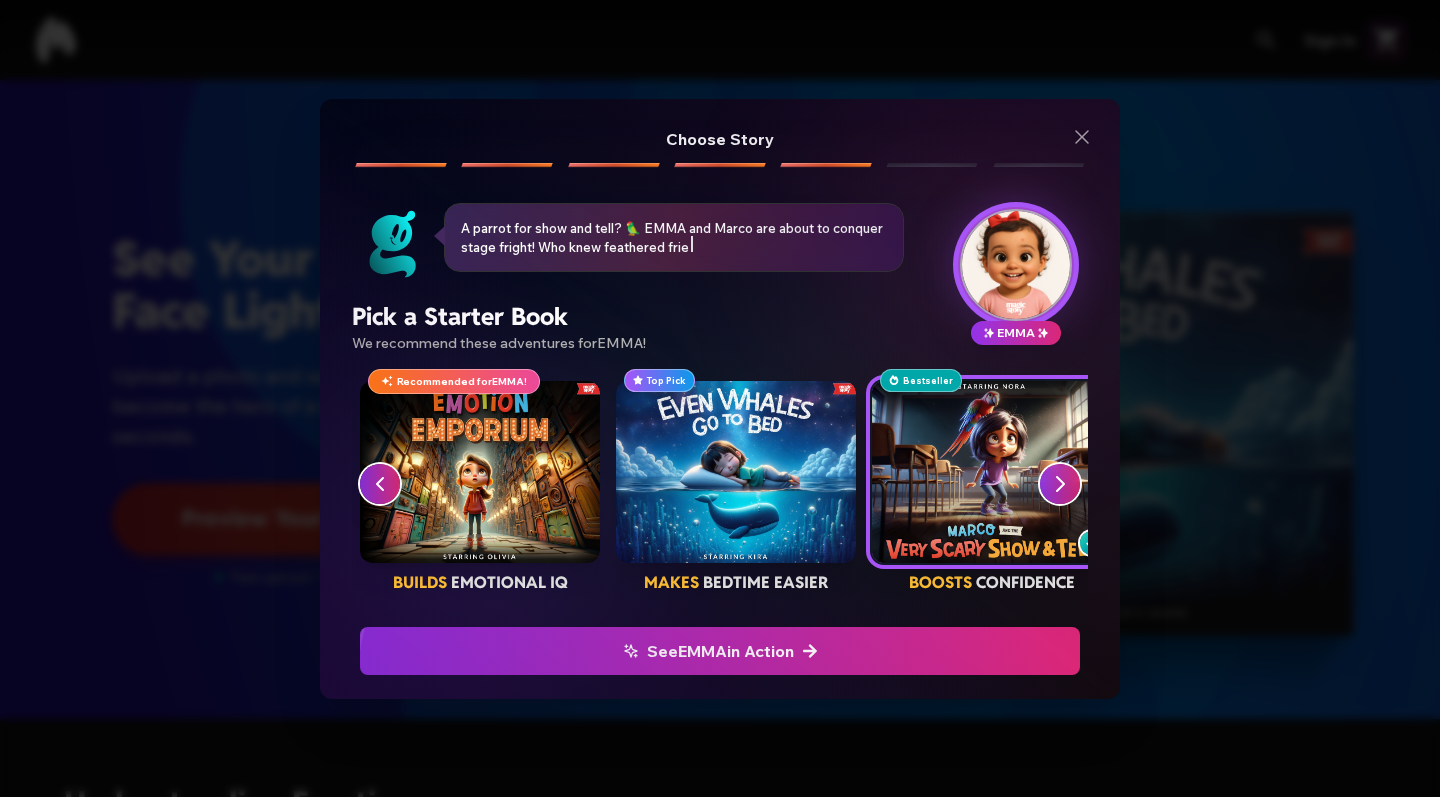 click at bounding box center (480, 472) 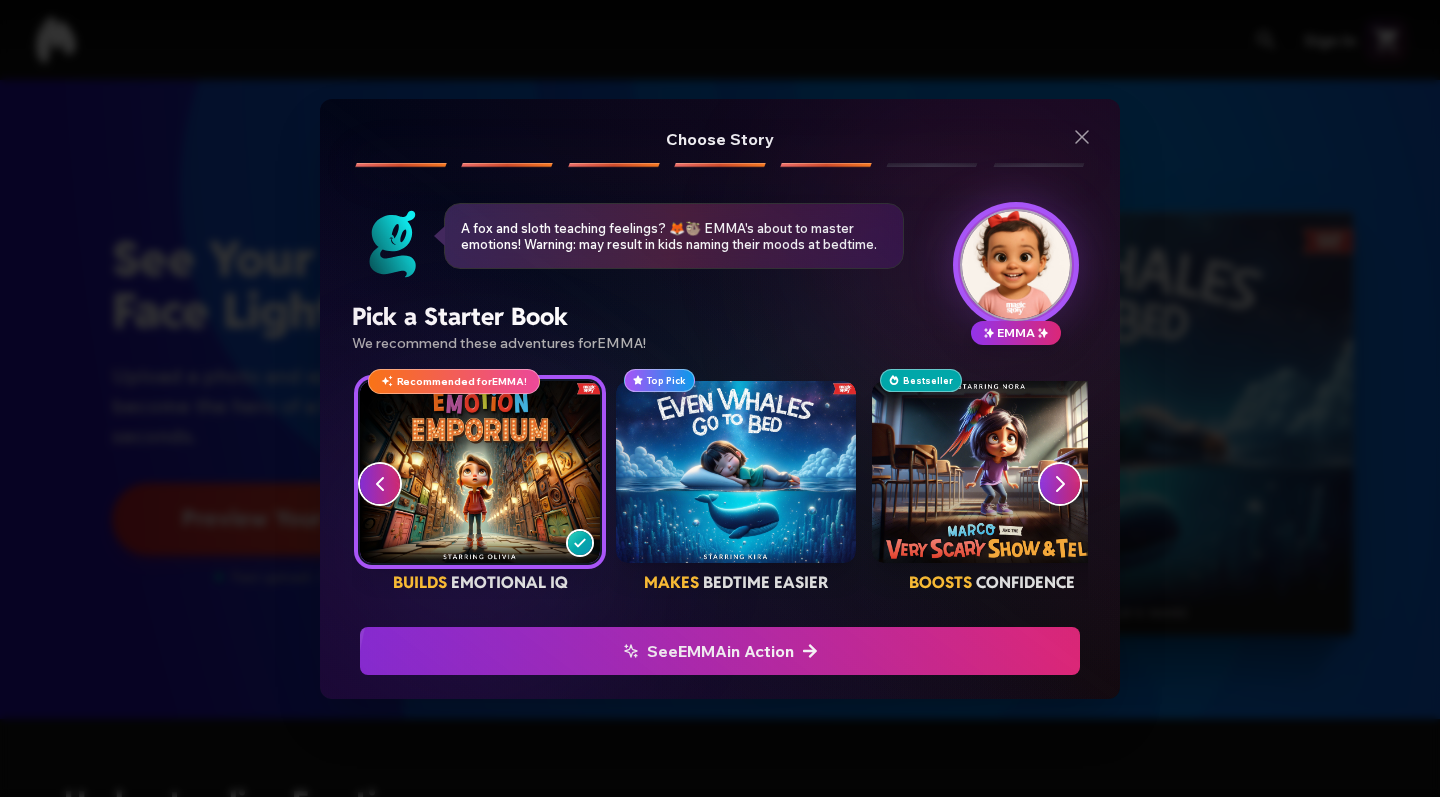 click at bounding box center (992, 472) 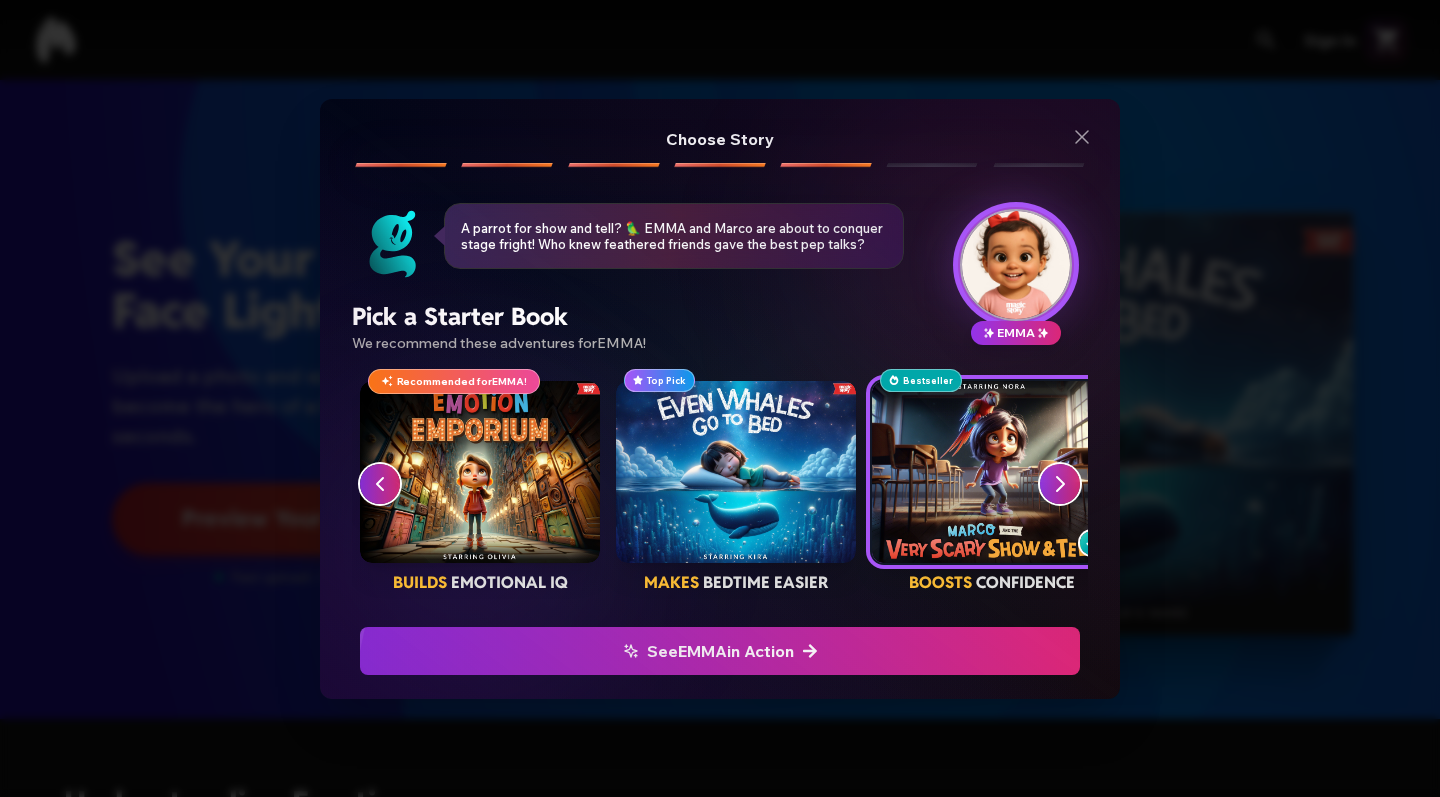 click on "See  EMMA  in Action" at bounding box center (720, 651) 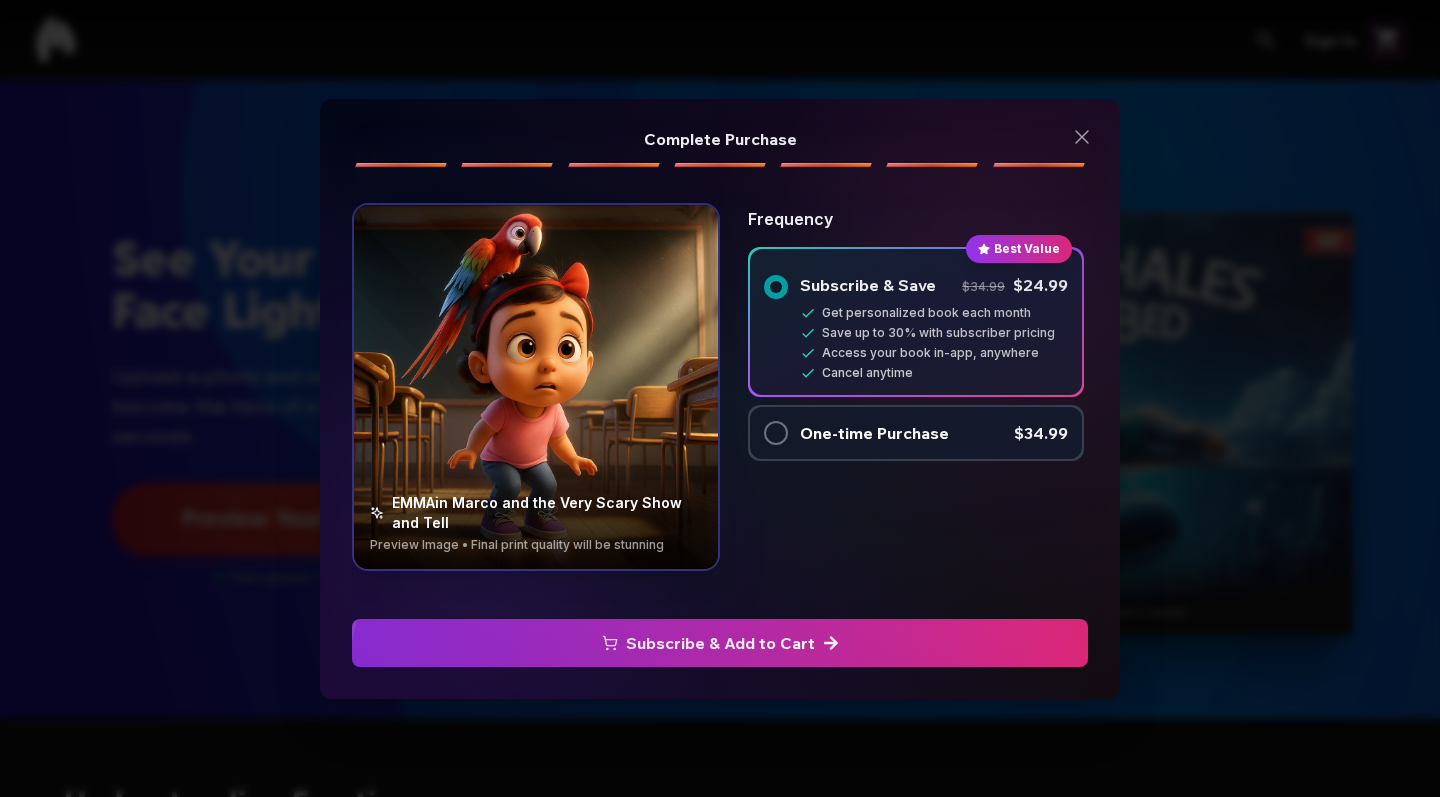 click at bounding box center [776, 433] 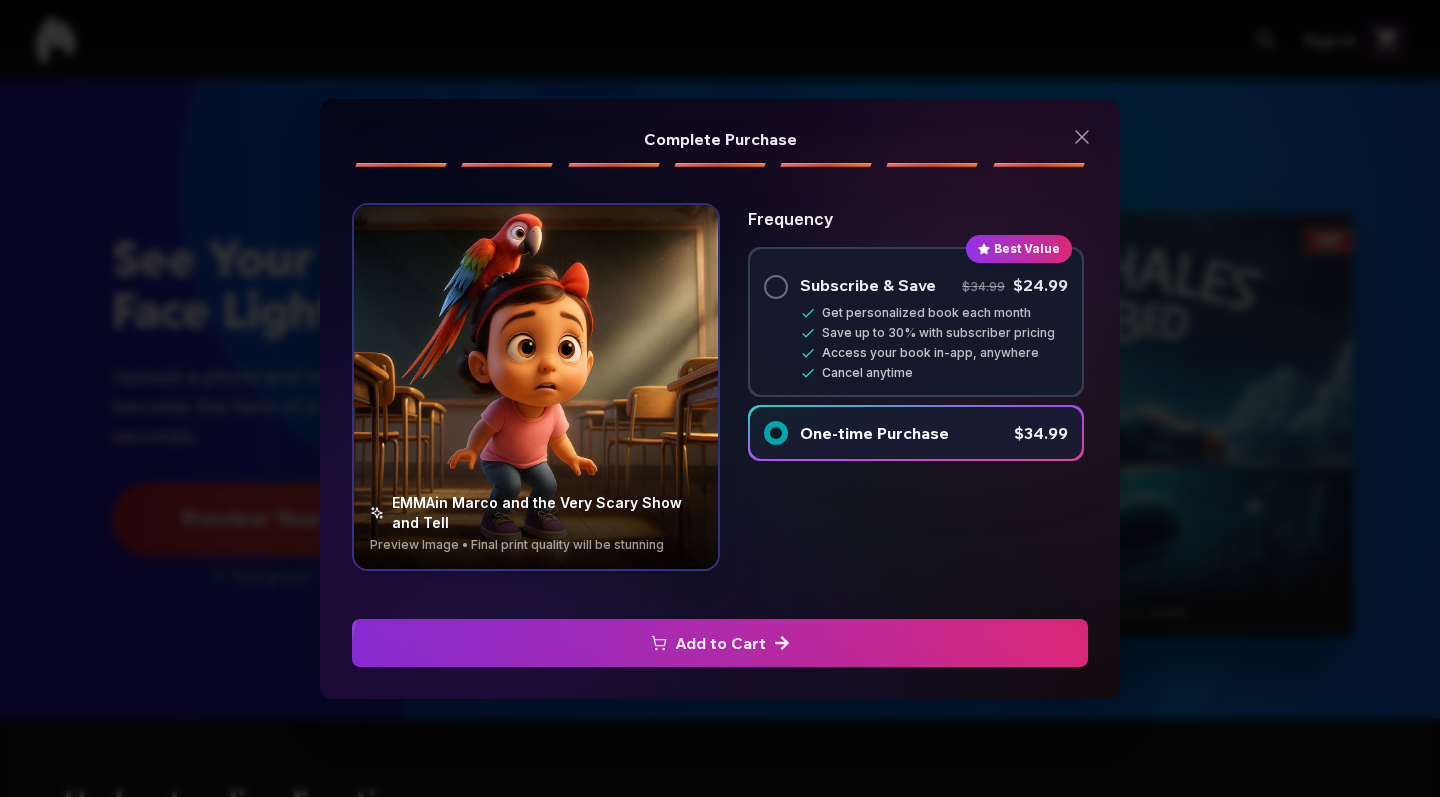click on "EMMA  in   Marco and the Very Scary Show and Tell Preview Image • Final print quality will be stunning" at bounding box center (536, 515) 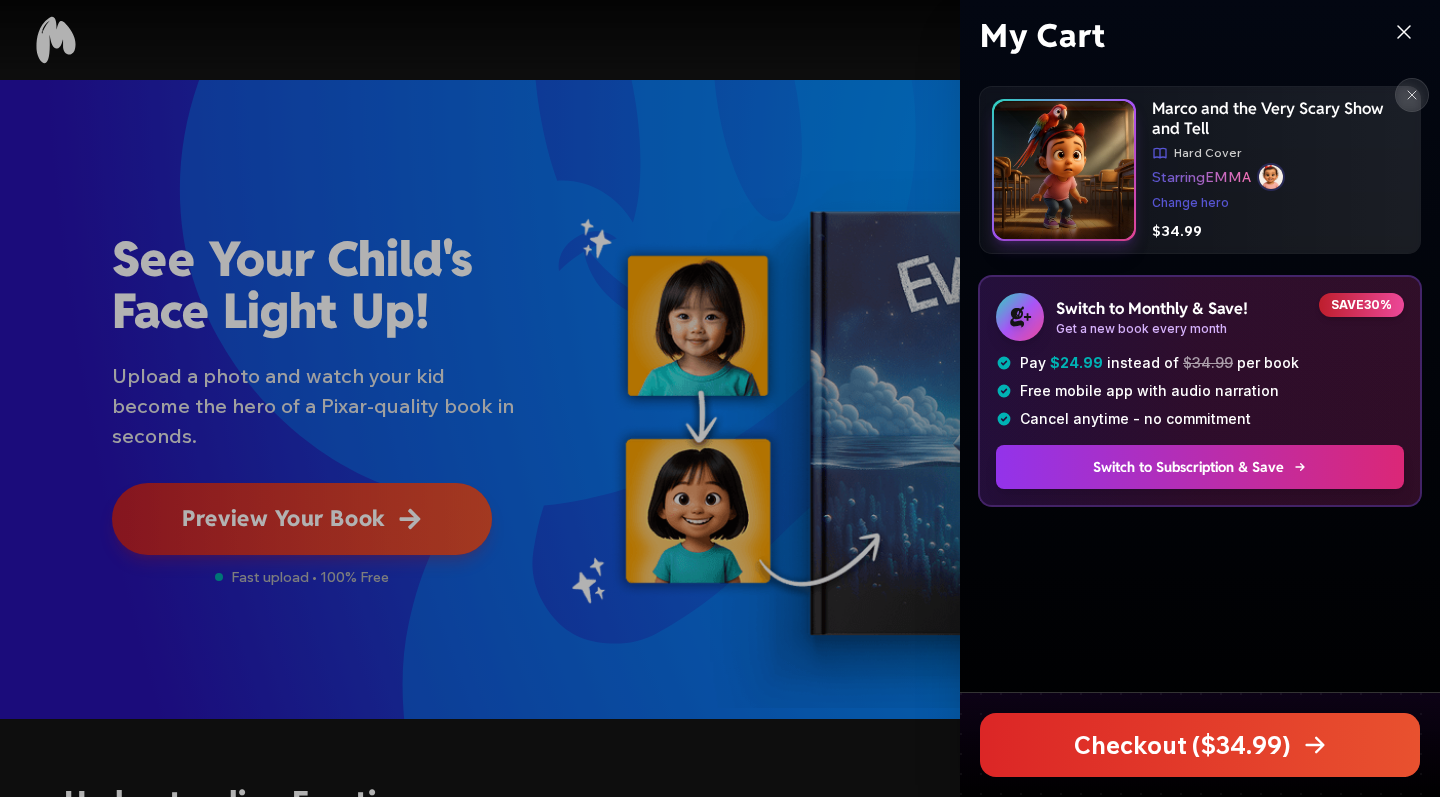 click on "Checkout ($ 34.99 )" at bounding box center [1200, 745] 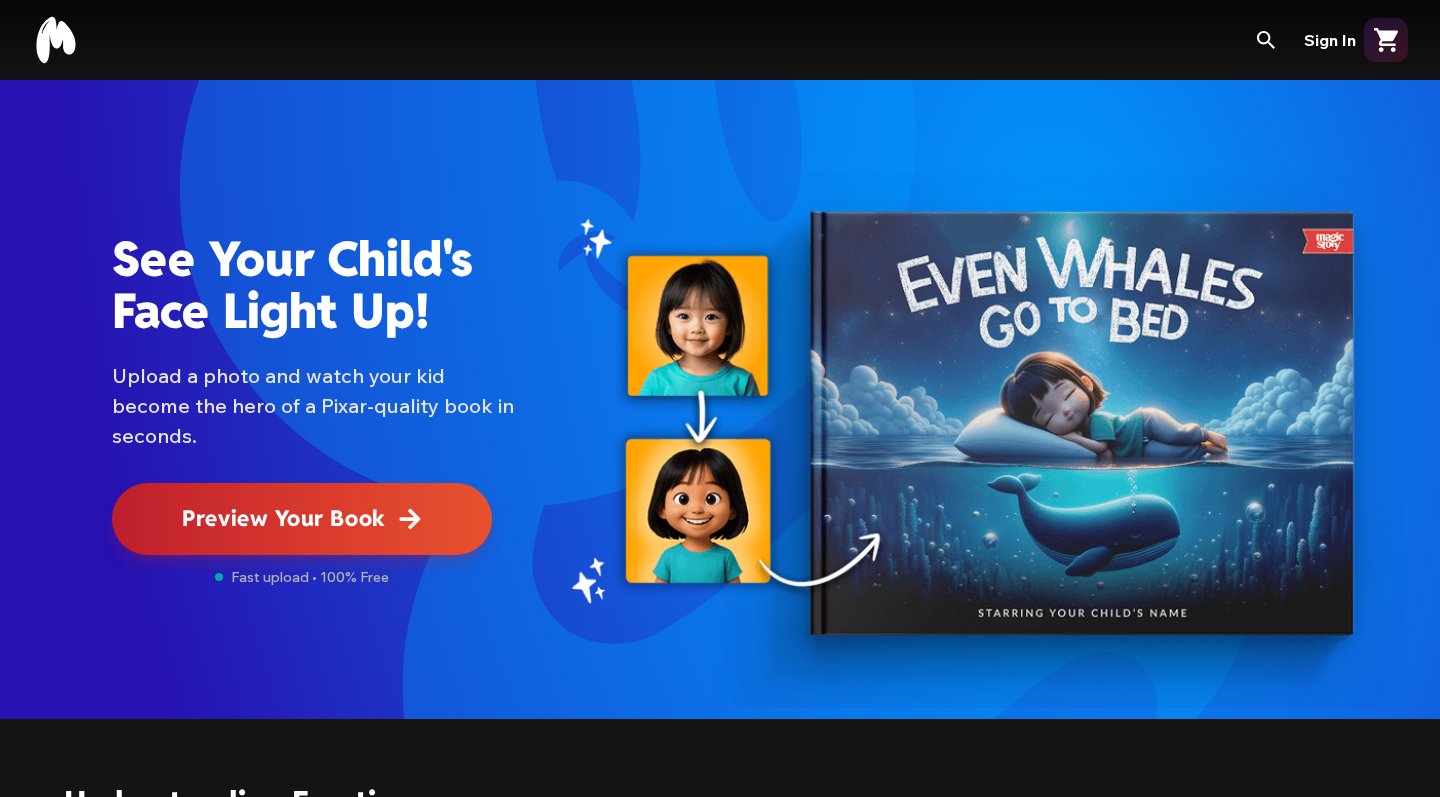 scroll, scrollTop: 0, scrollLeft: 0, axis: both 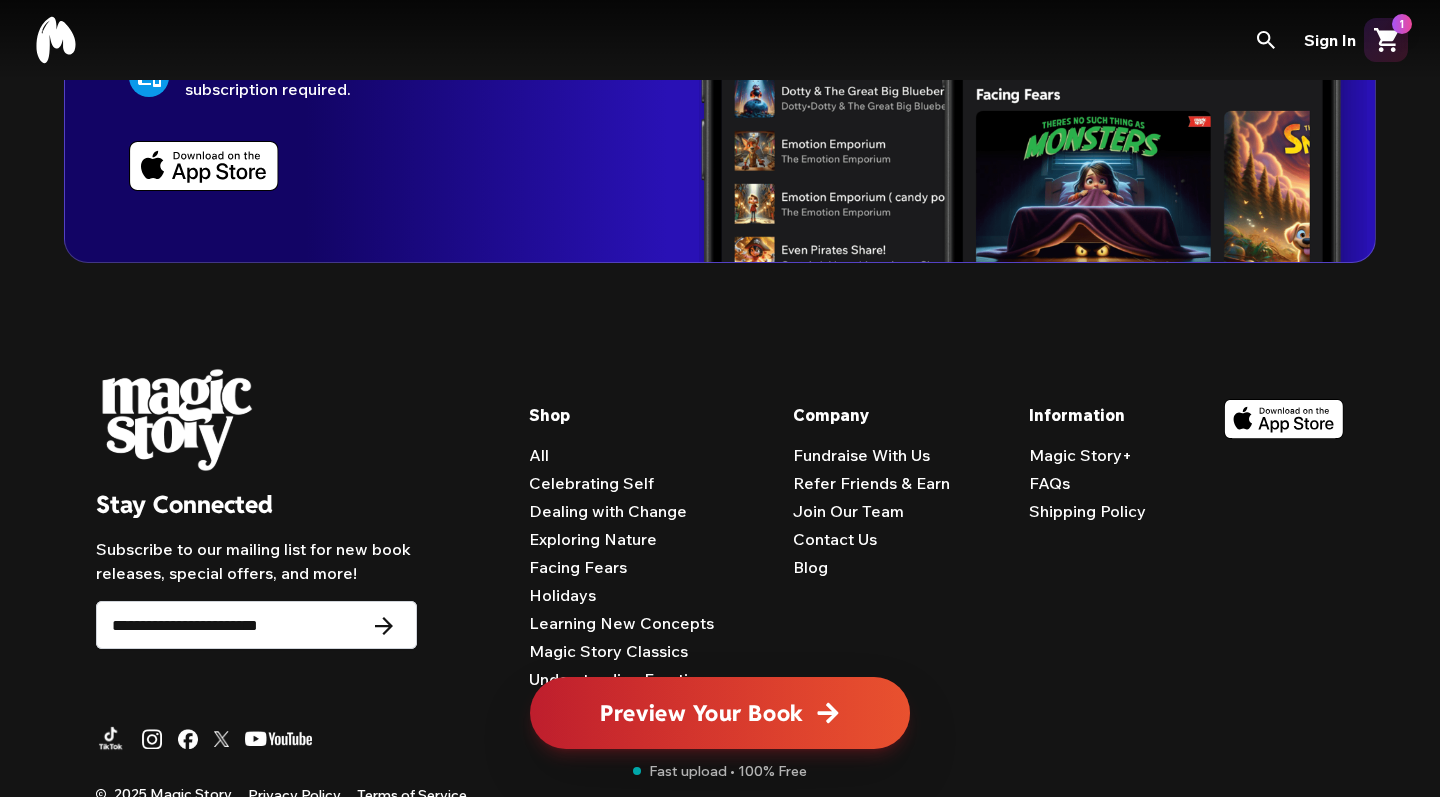 click at bounding box center [-32, 713] 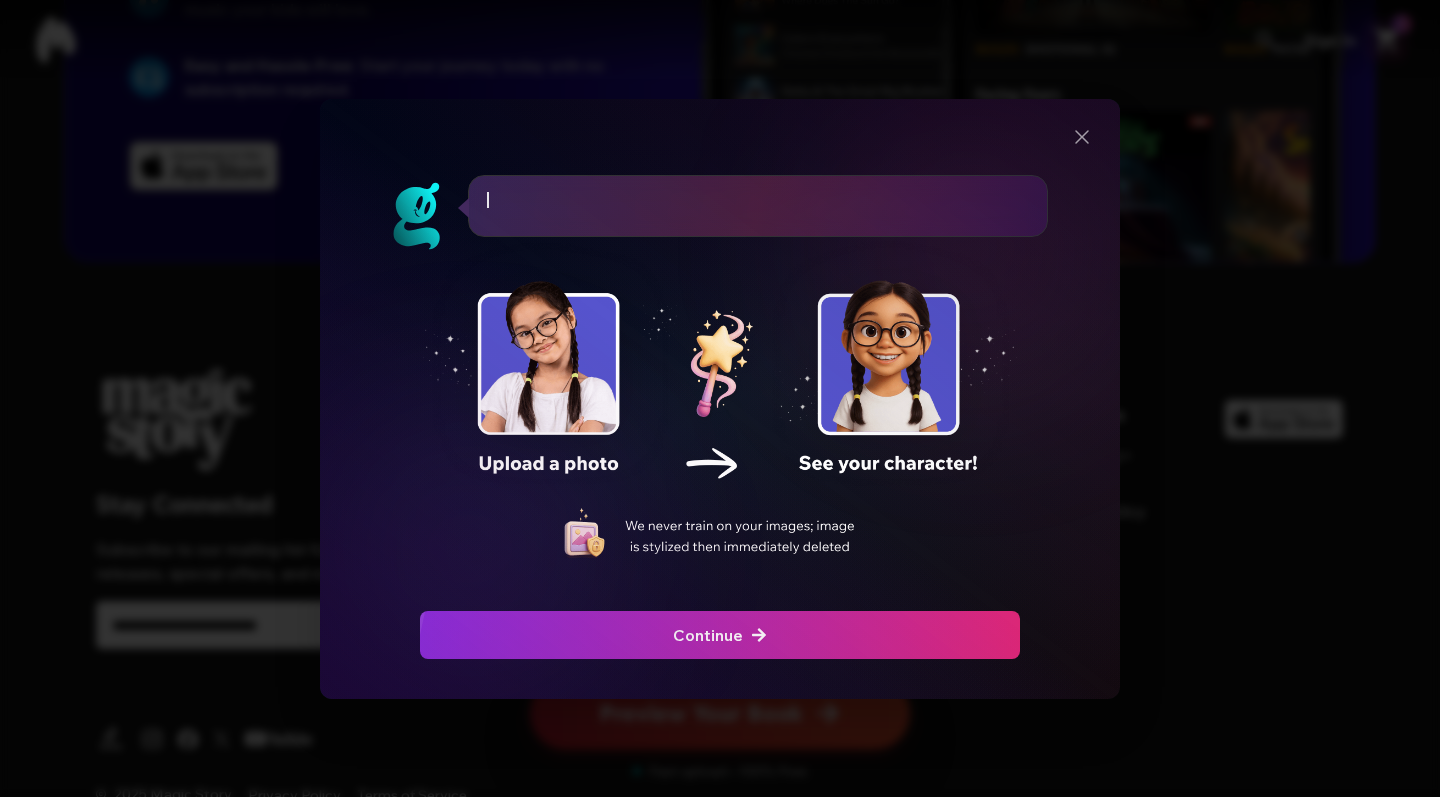 scroll, scrollTop: 0, scrollLeft: 0, axis: both 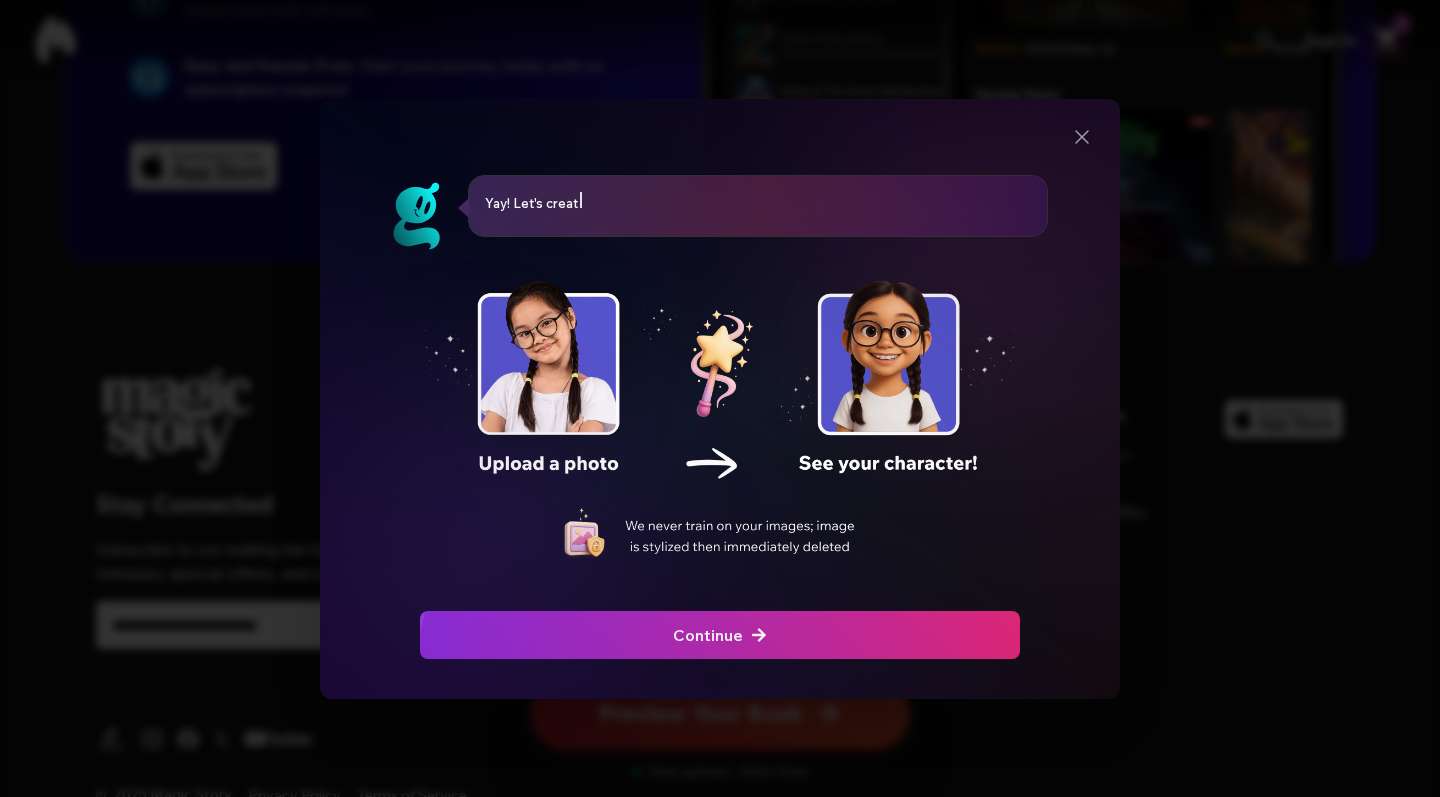 click on "Continue" at bounding box center [720, 635] 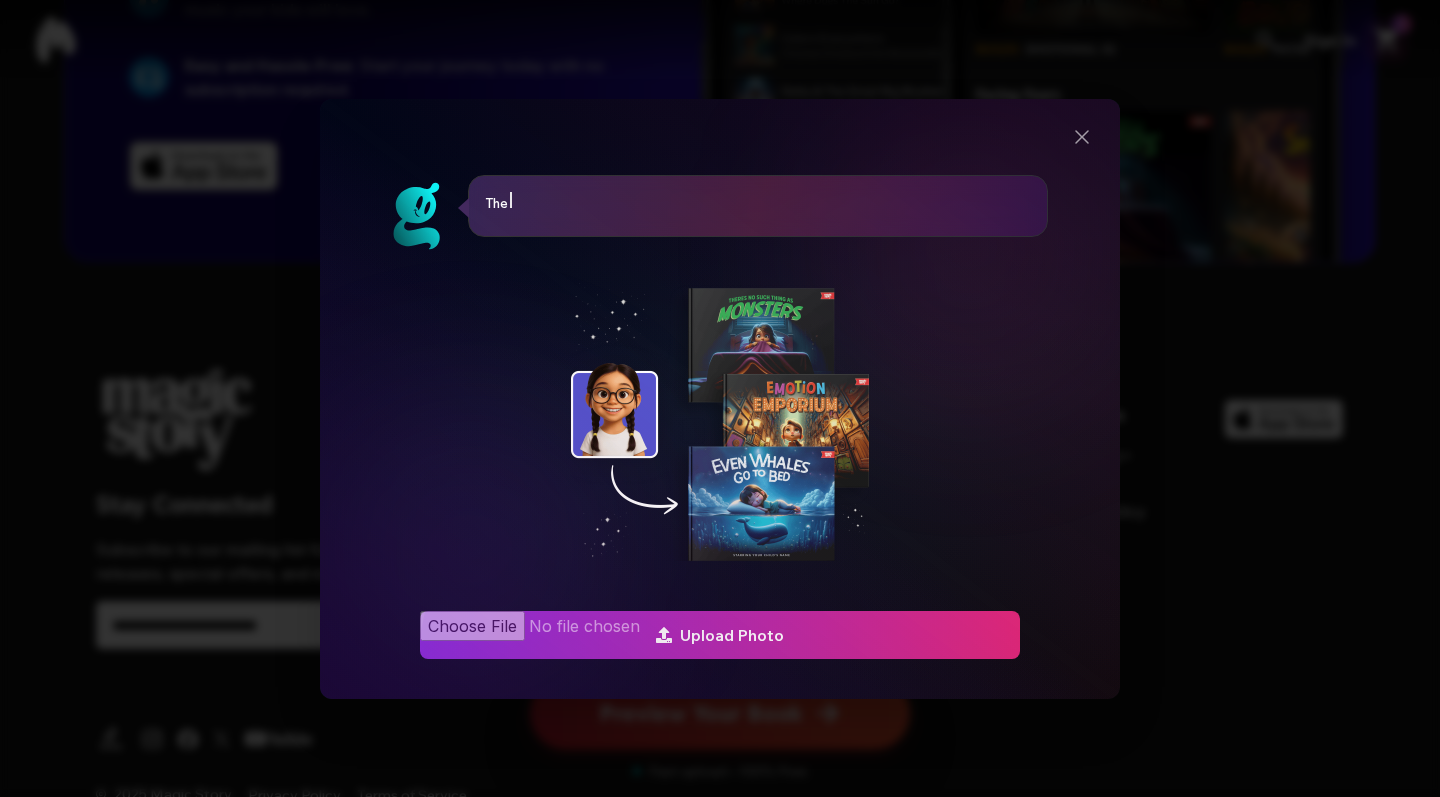 click at bounding box center (720, 635) 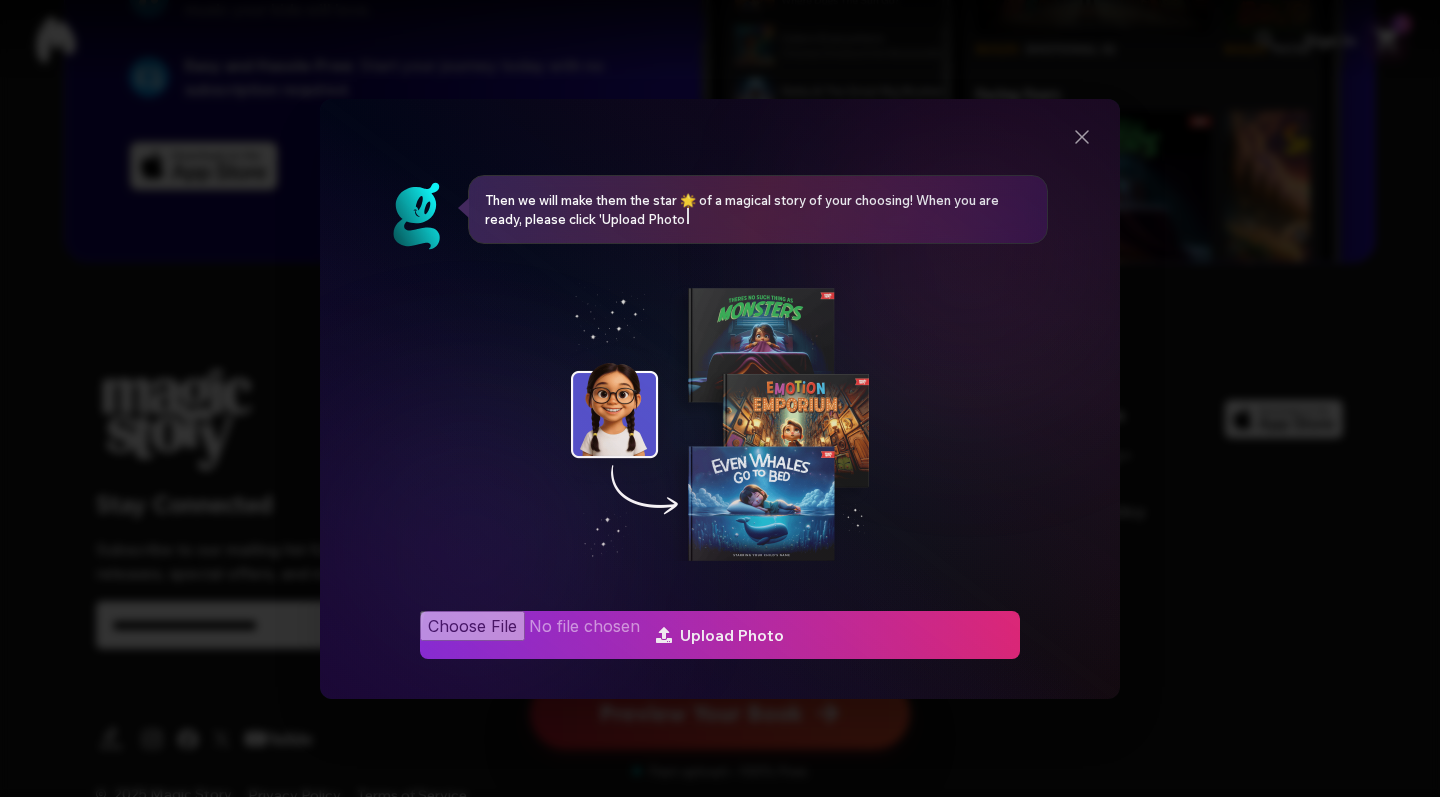 click at bounding box center (720, 635) 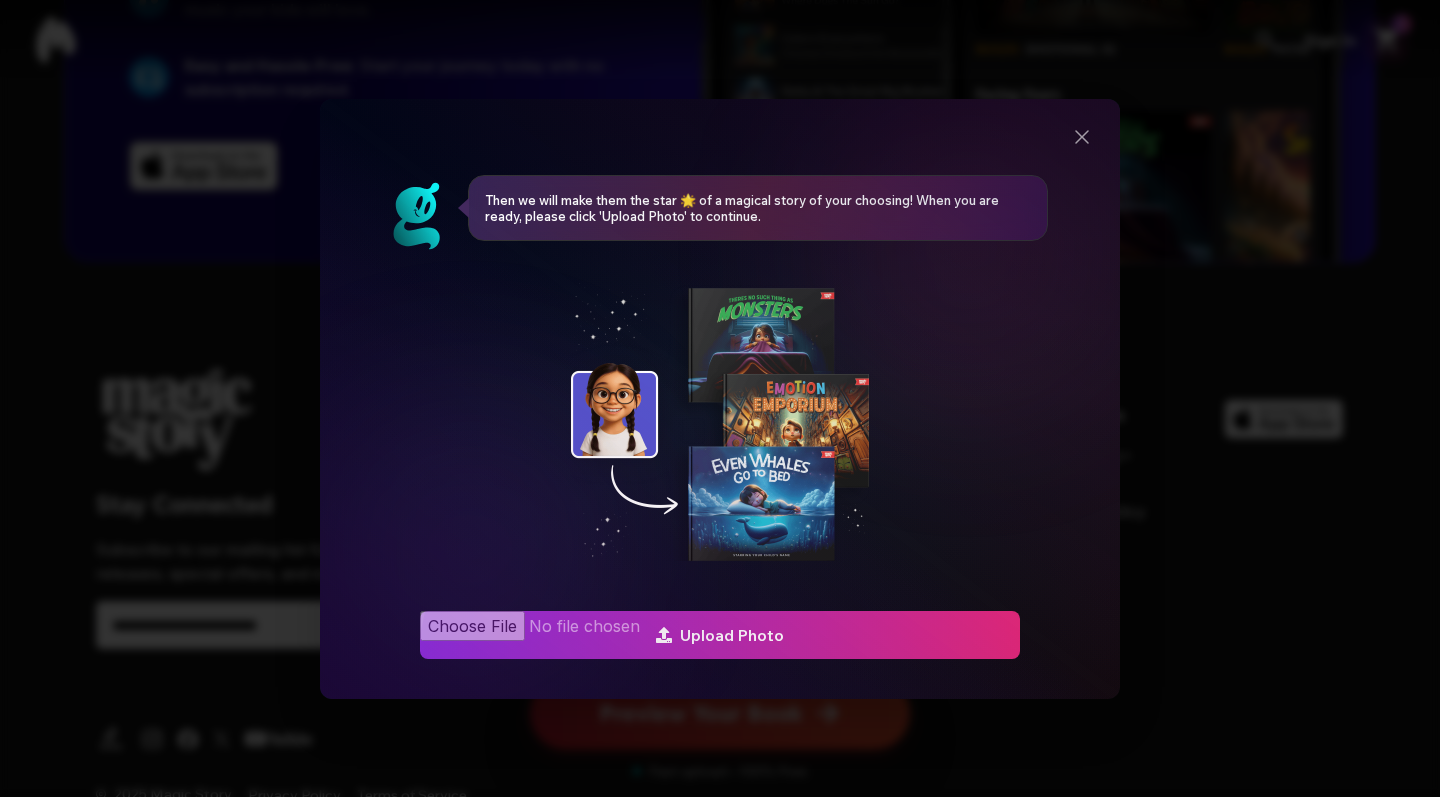 click at bounding box center (720, 635) 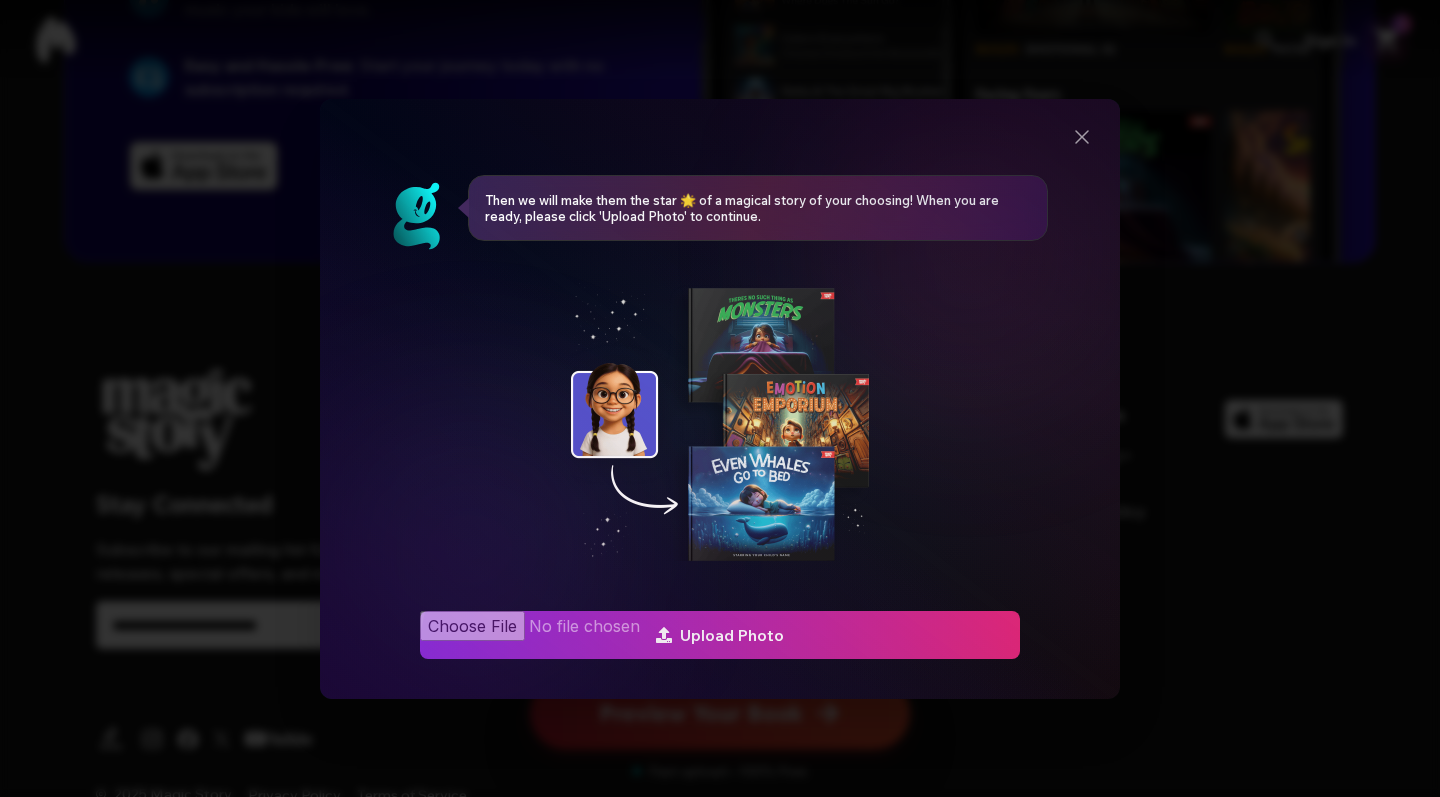 click at bounding box center [720, 635] 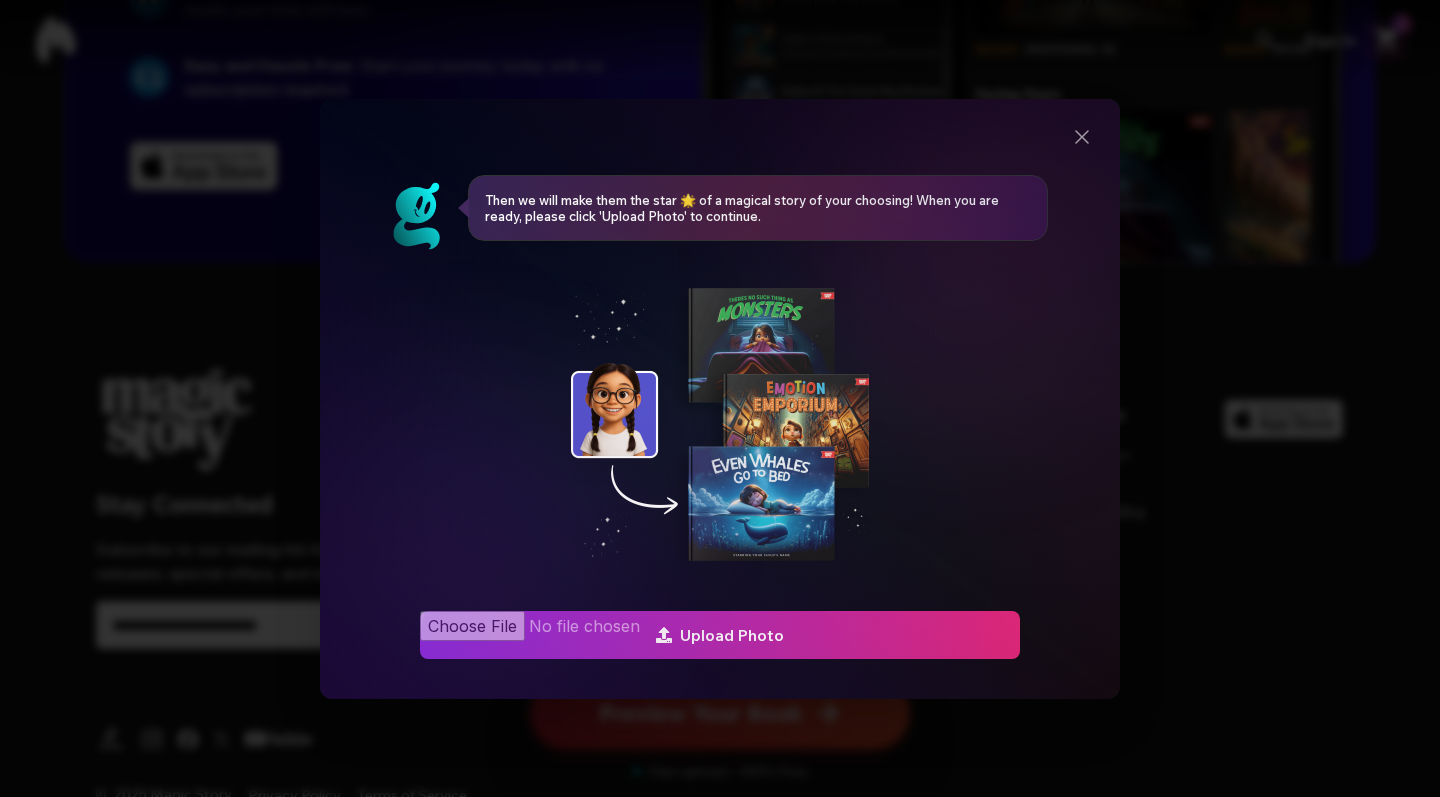 click at bounding box center (720, 635) 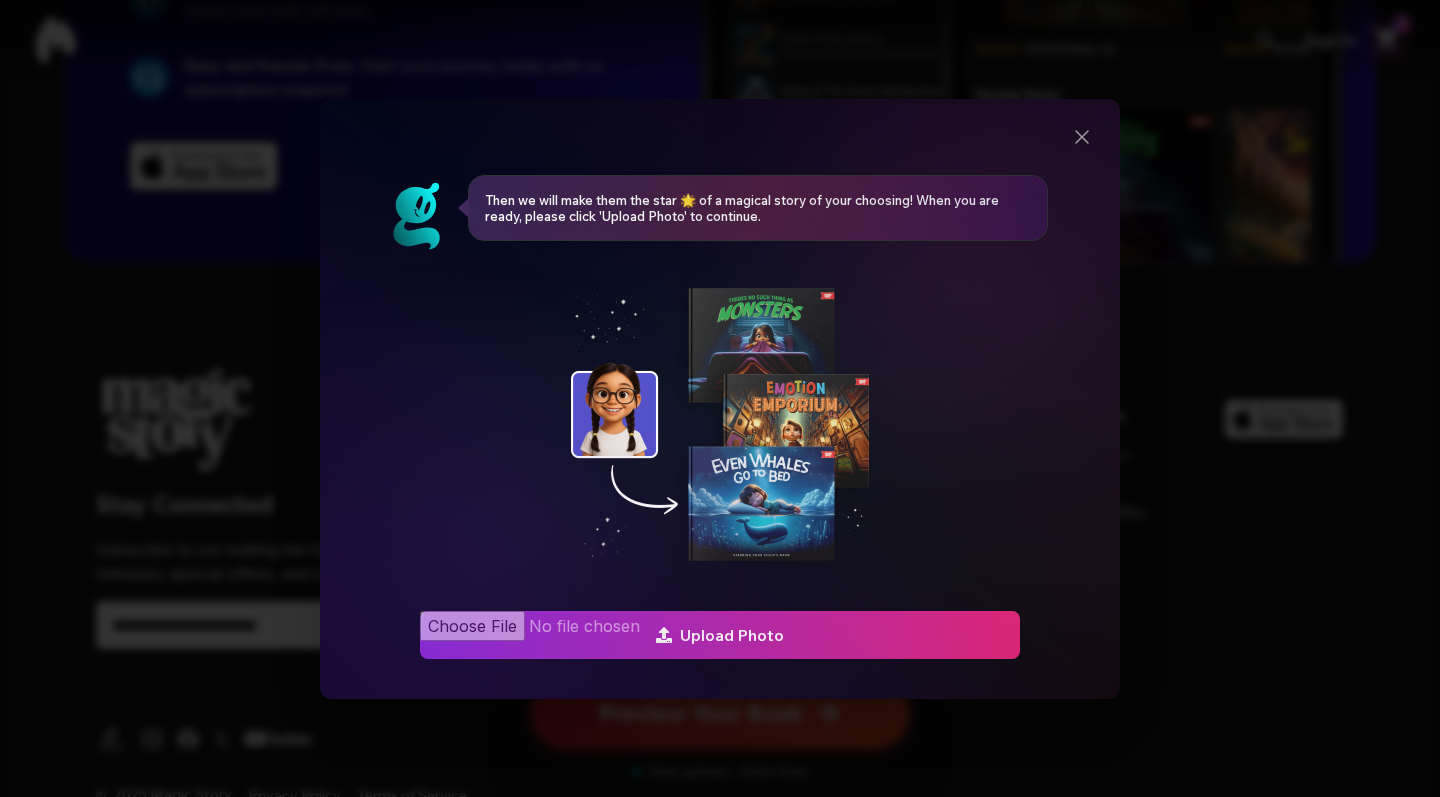 click at bounding box center (720, 635) 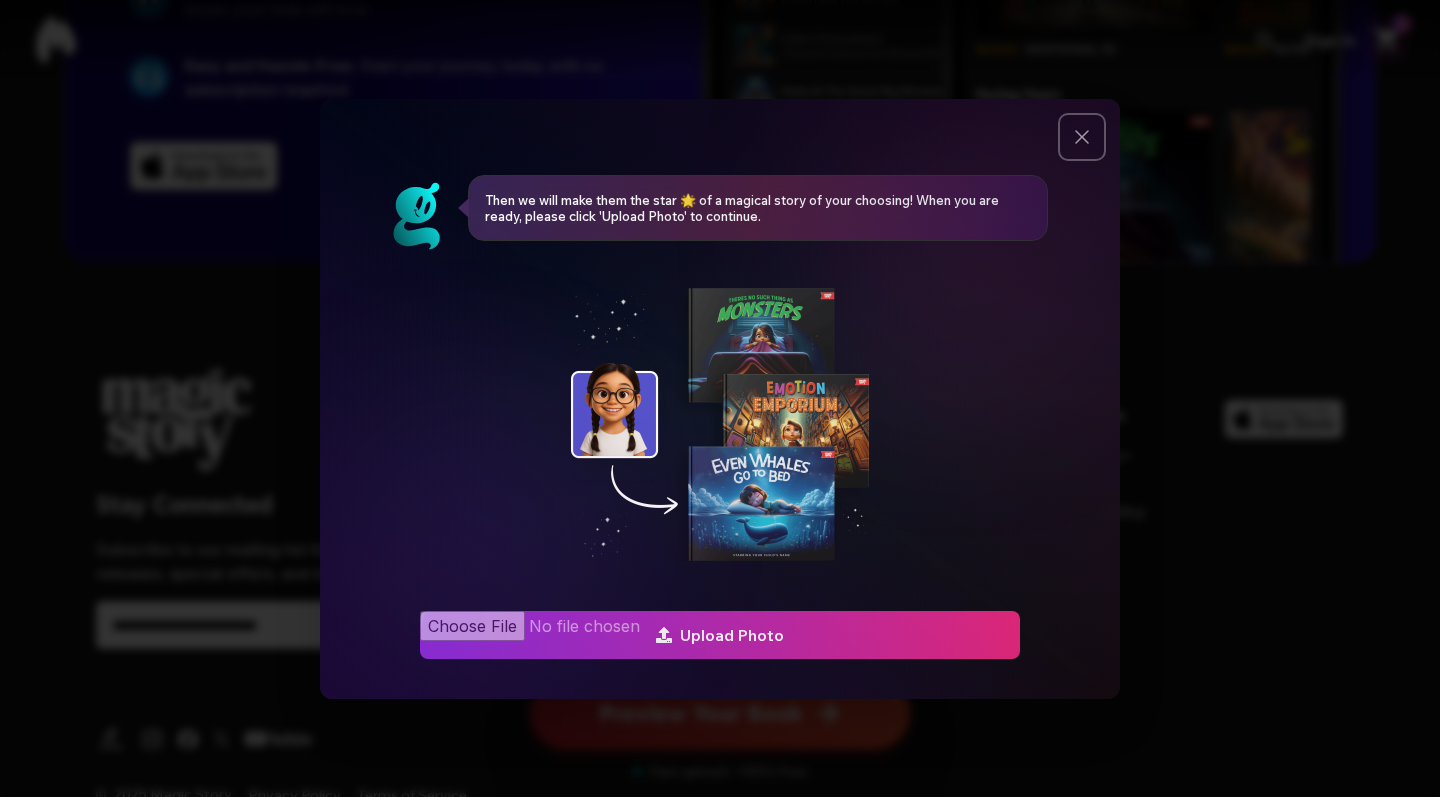click 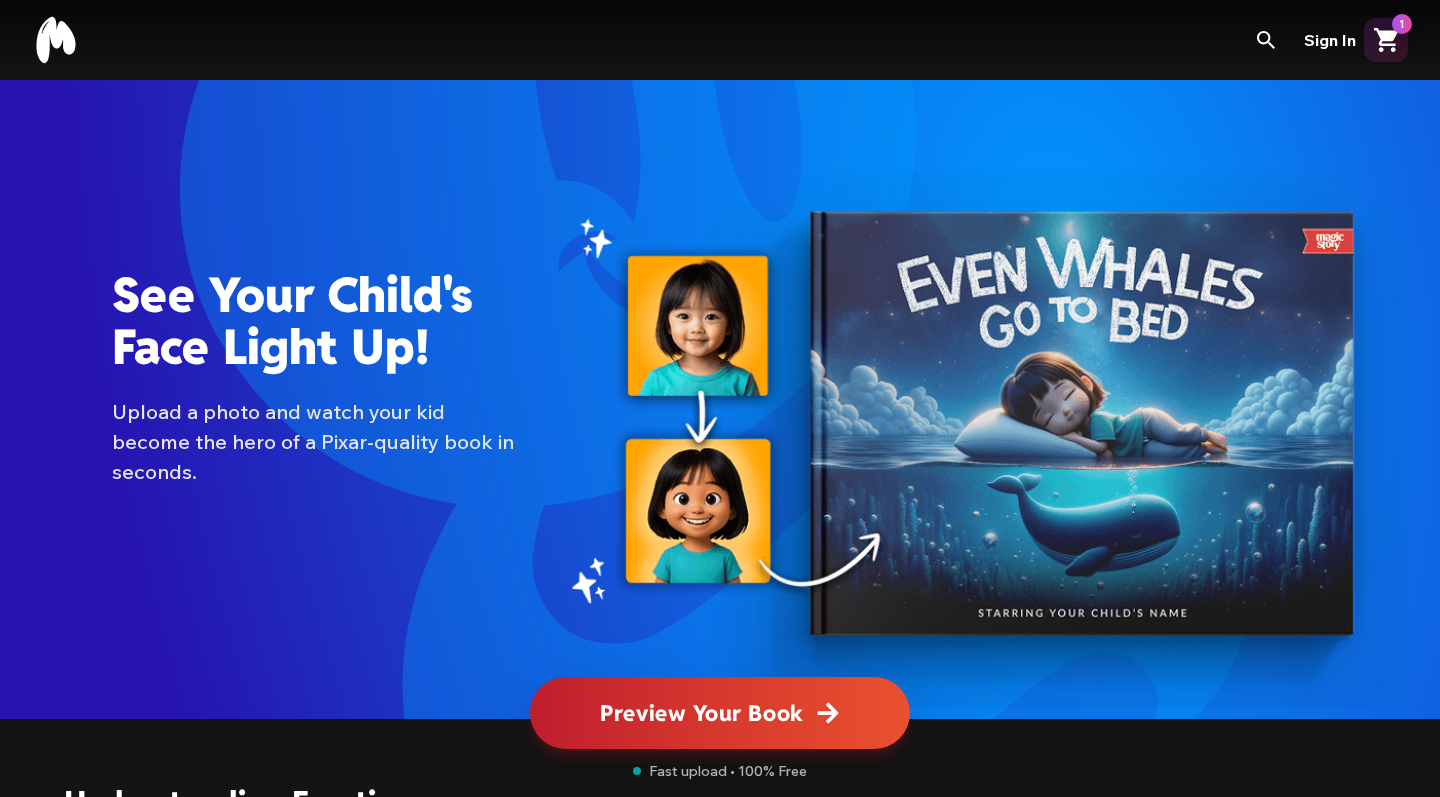 scroll, scrollTop: 4598, scrollLeft: 0, axis: vertical 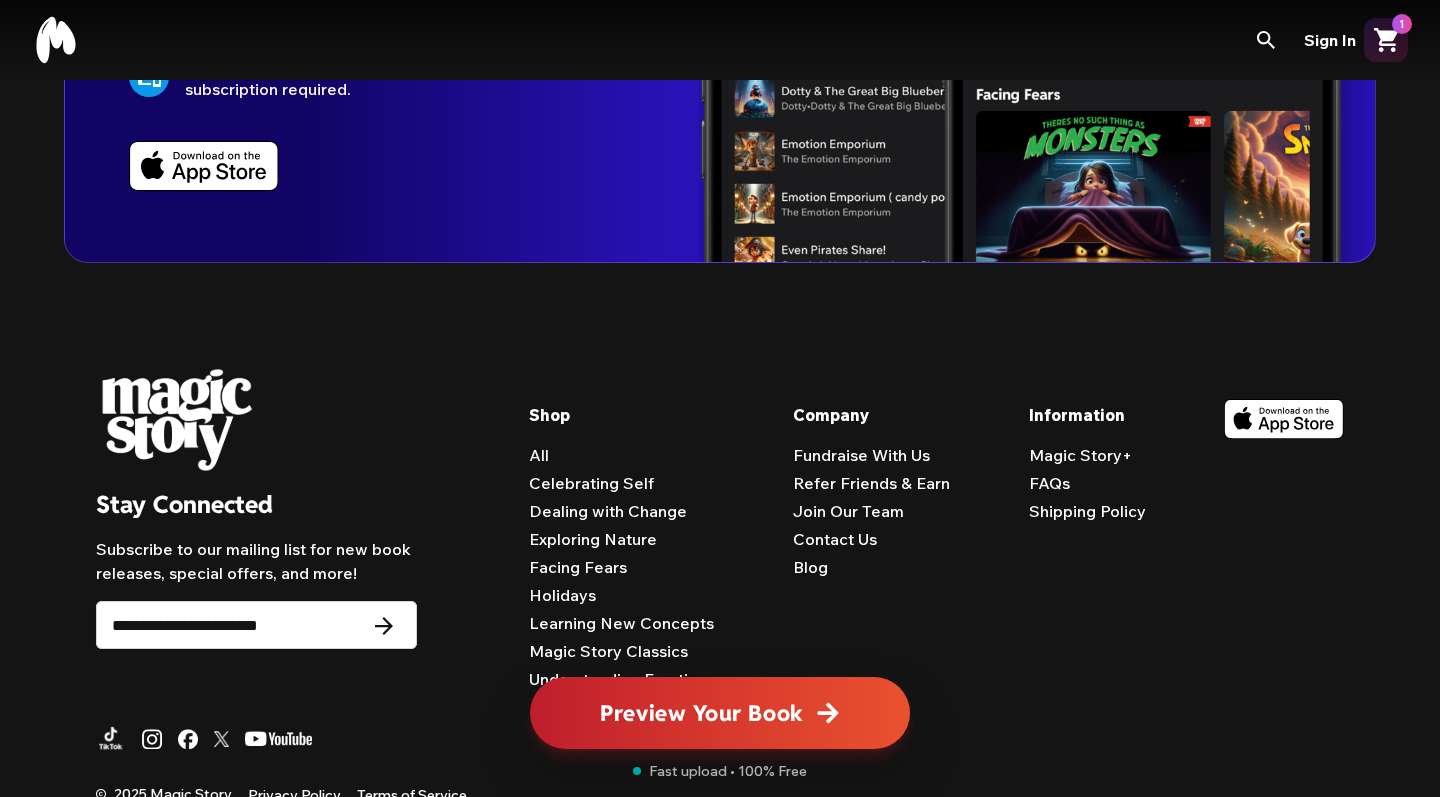 click on "Preview Your Book" at bounding box center (701, 713) 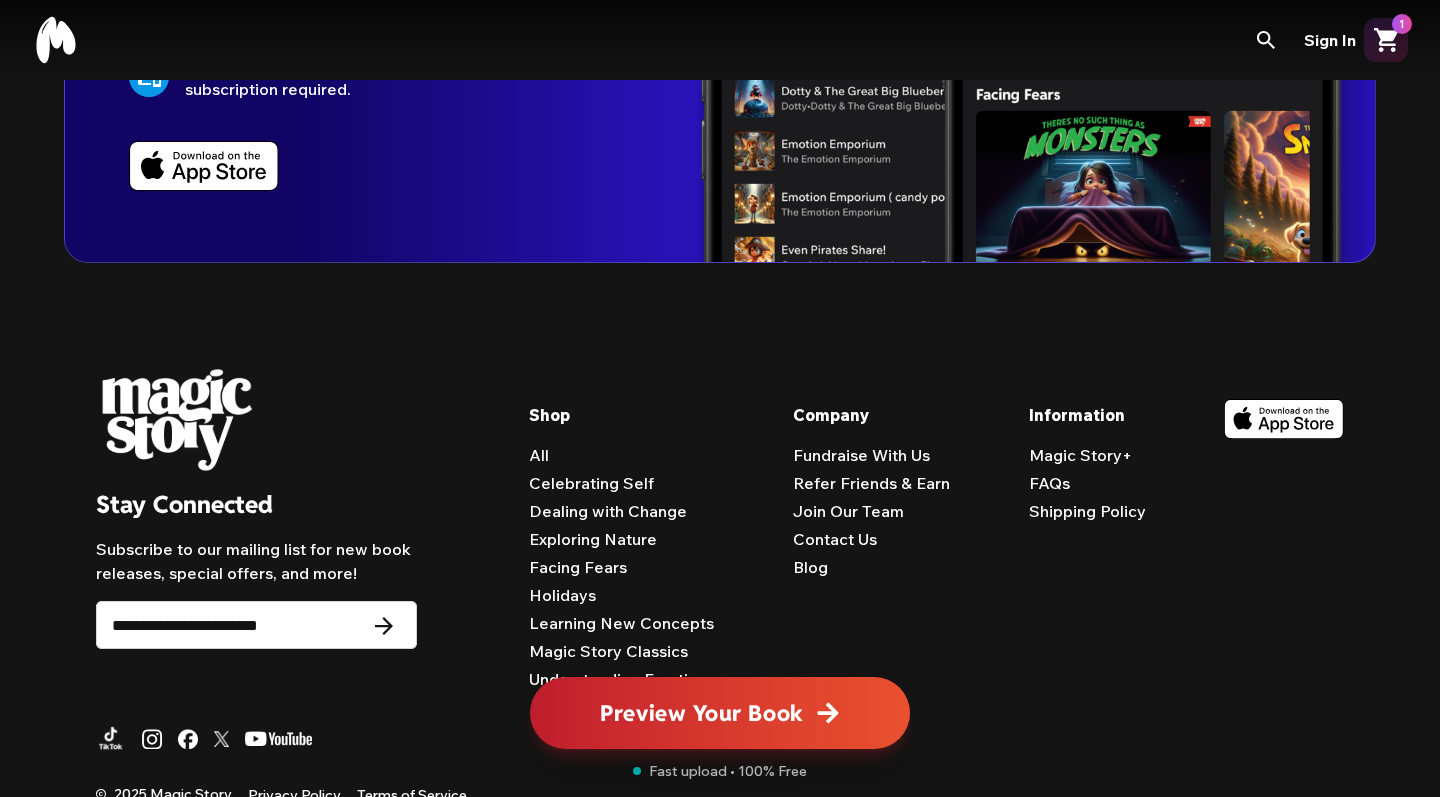 scroll, scrollTop: 0, scrollLeft: 0, axis: both 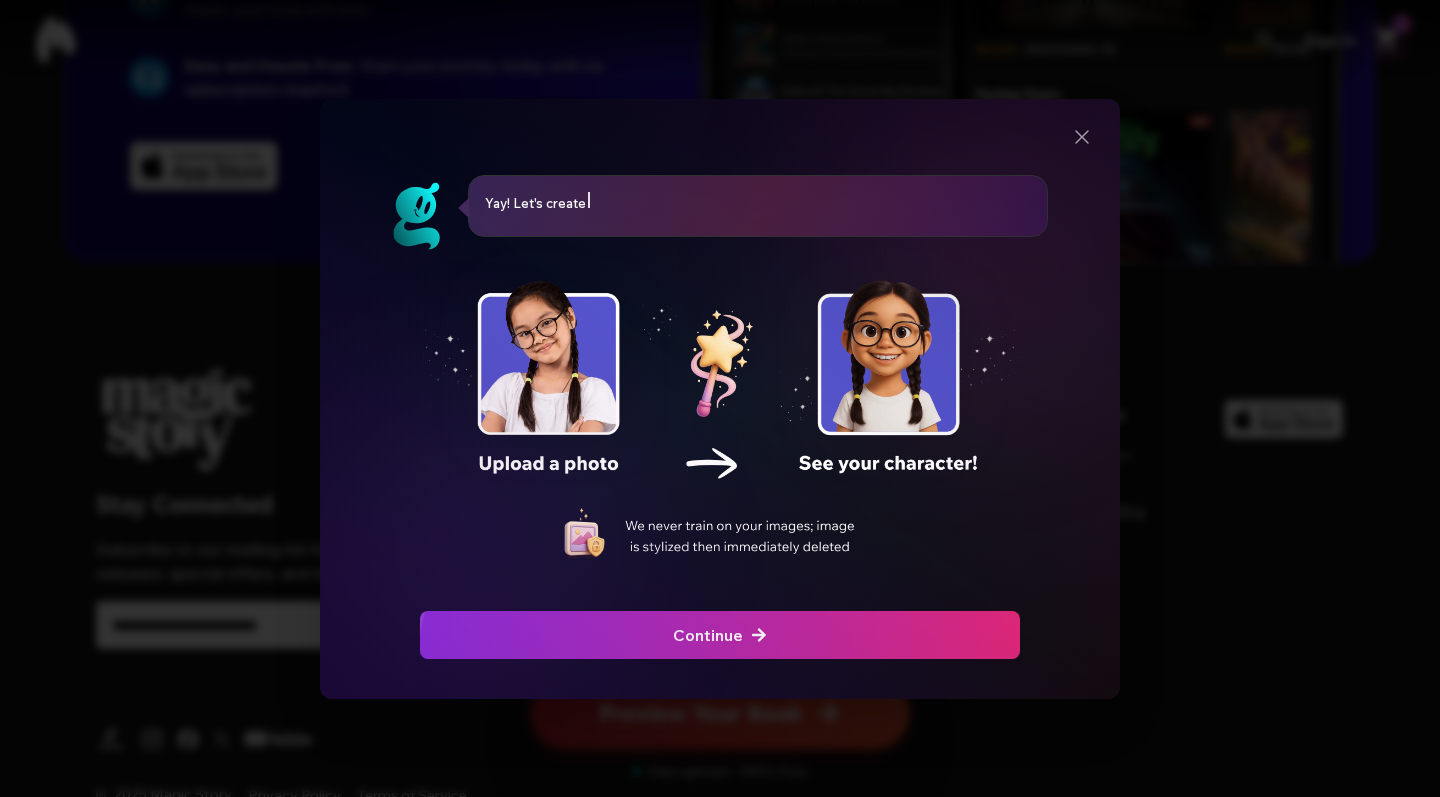 click on "Continue" at bounding box center [720, 635] 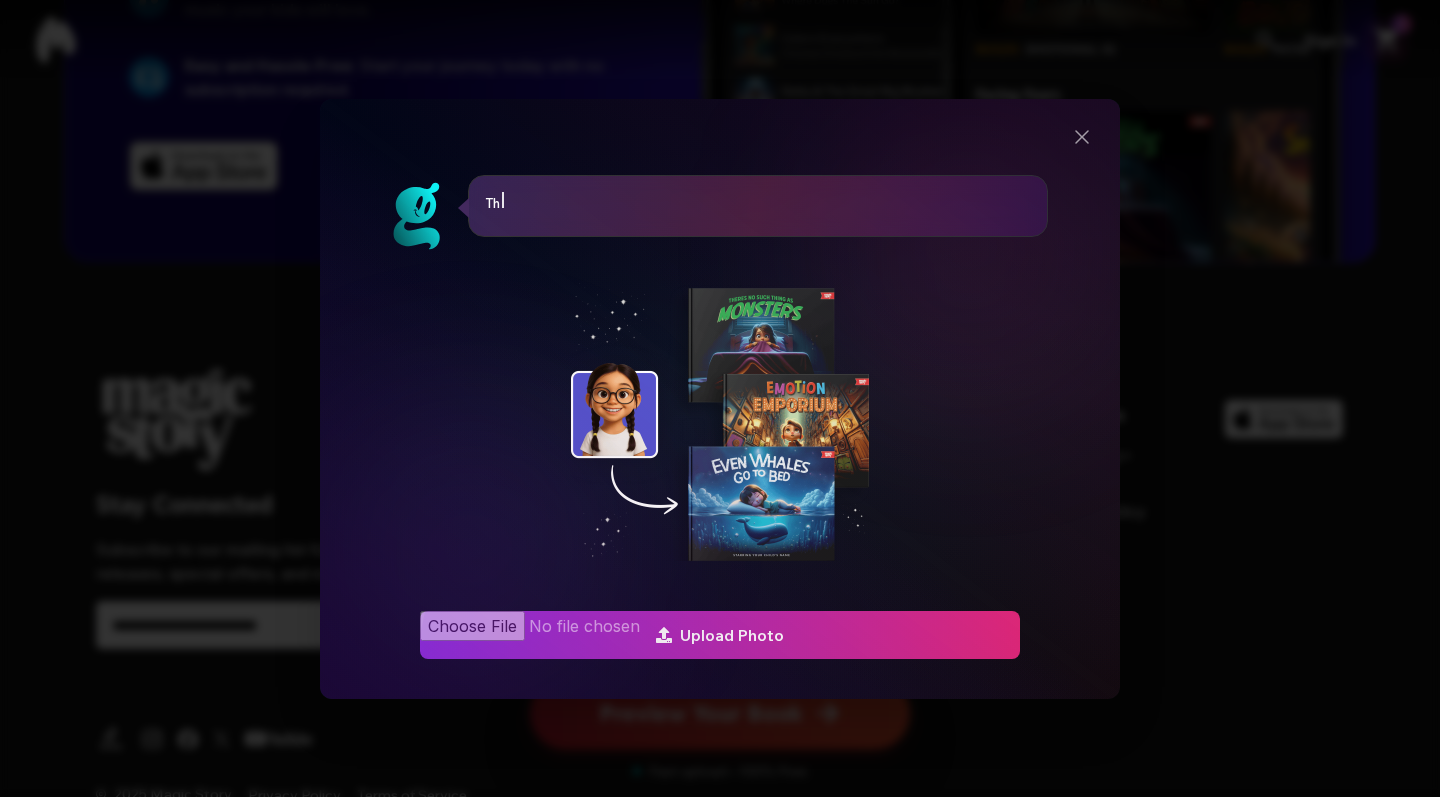click at bounding box center (720, 635) 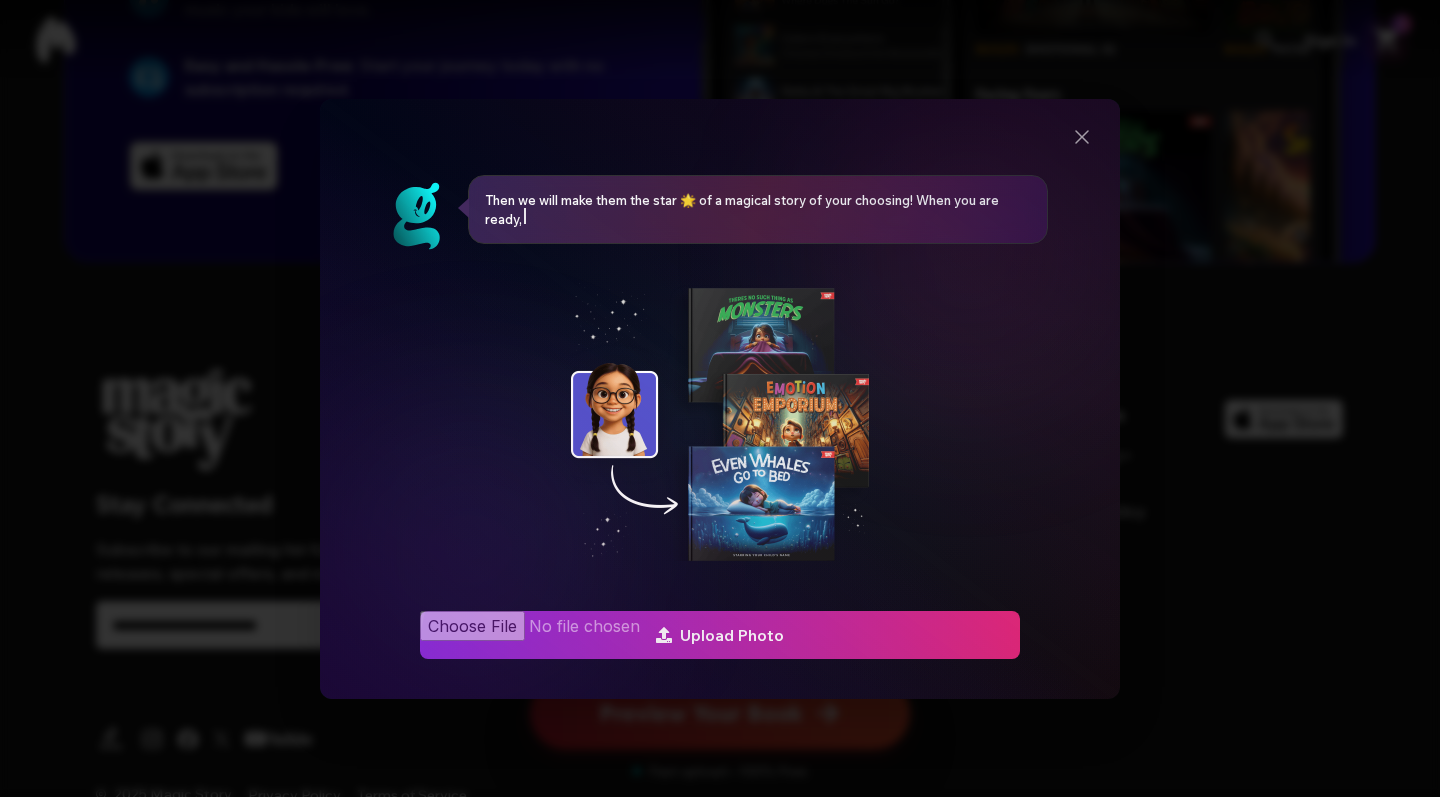 click at bounding box center (720, 635) 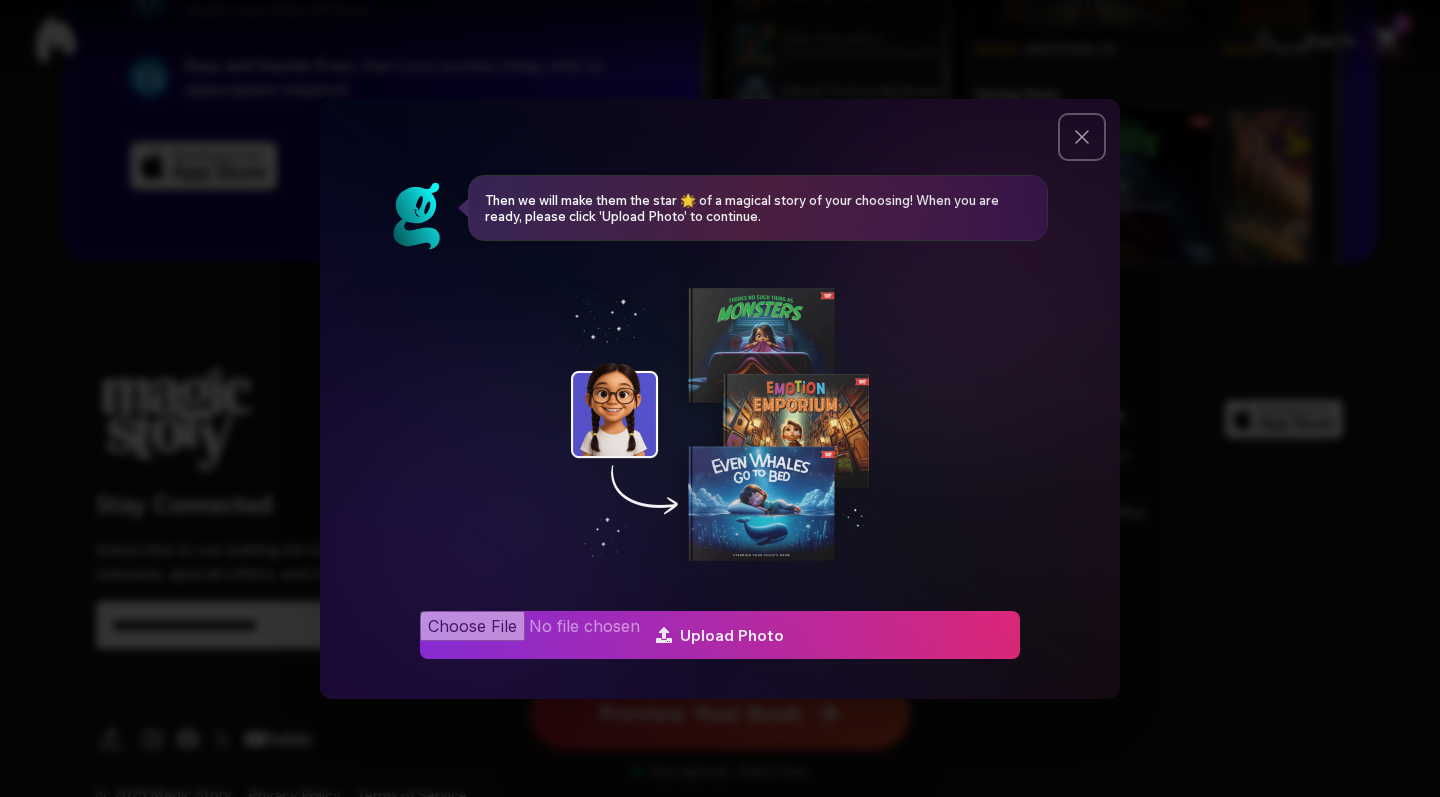 click 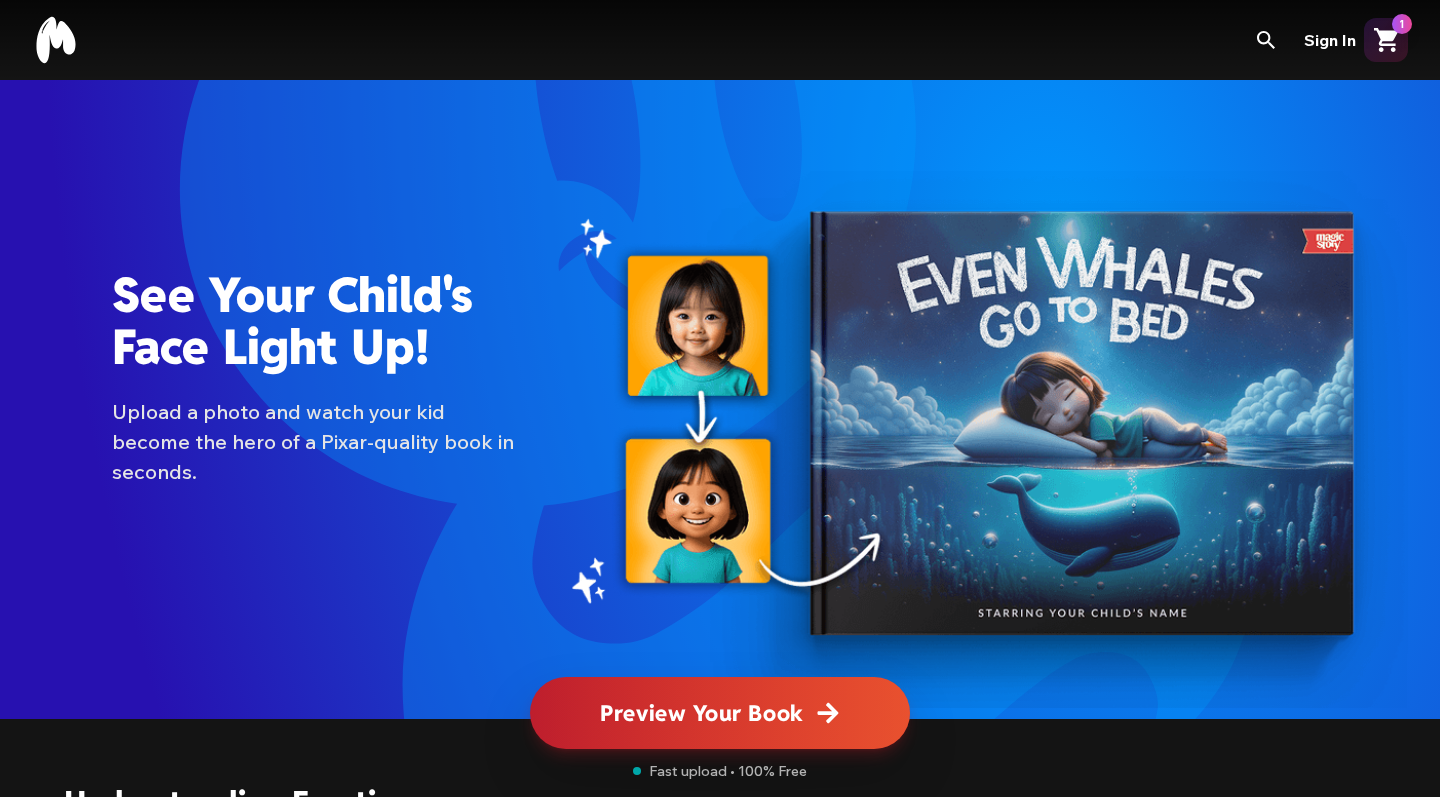 click on "Preview Your Book" at bounding box center [701, 713] 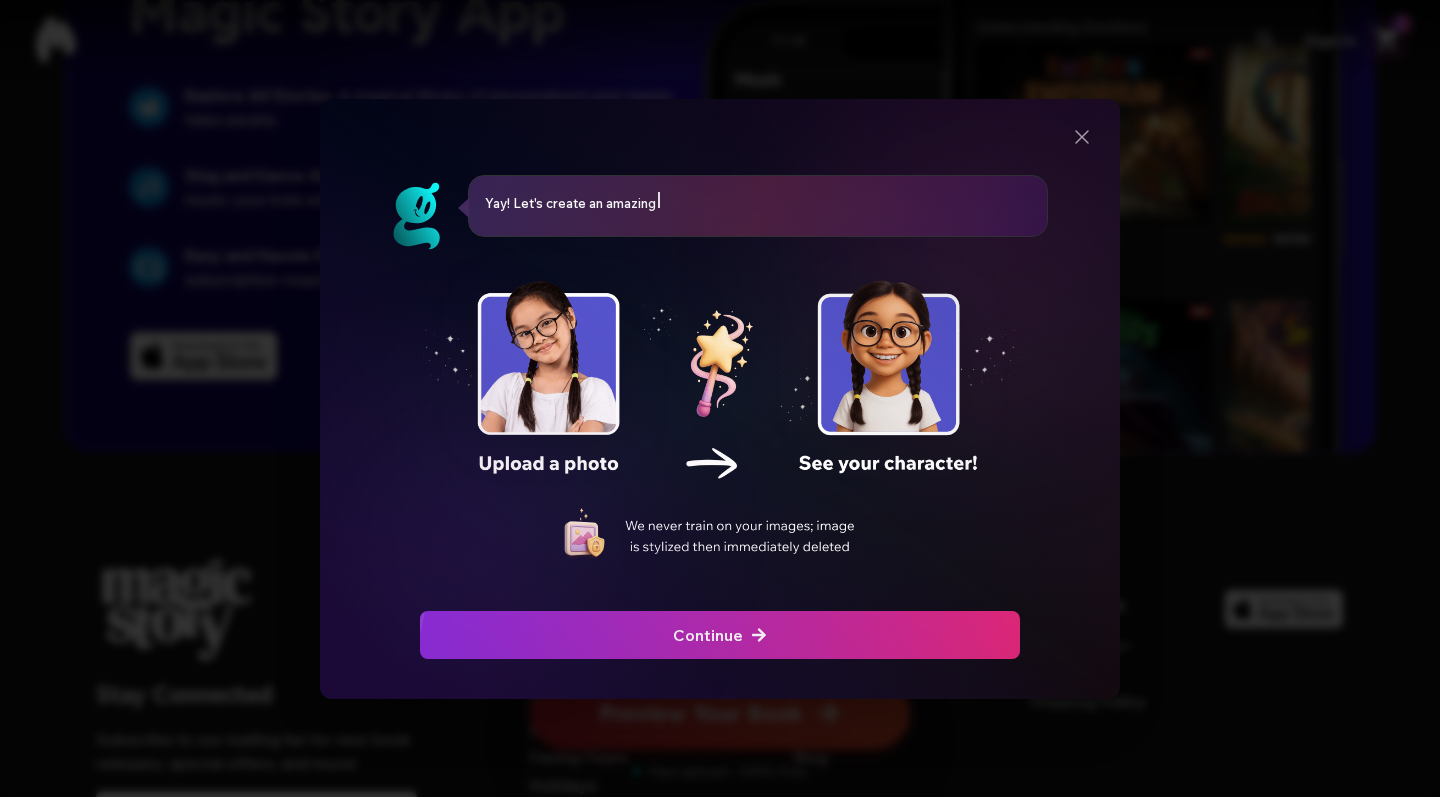 scroll, scrollTop: 0, scrollLeft: 0, axis: both 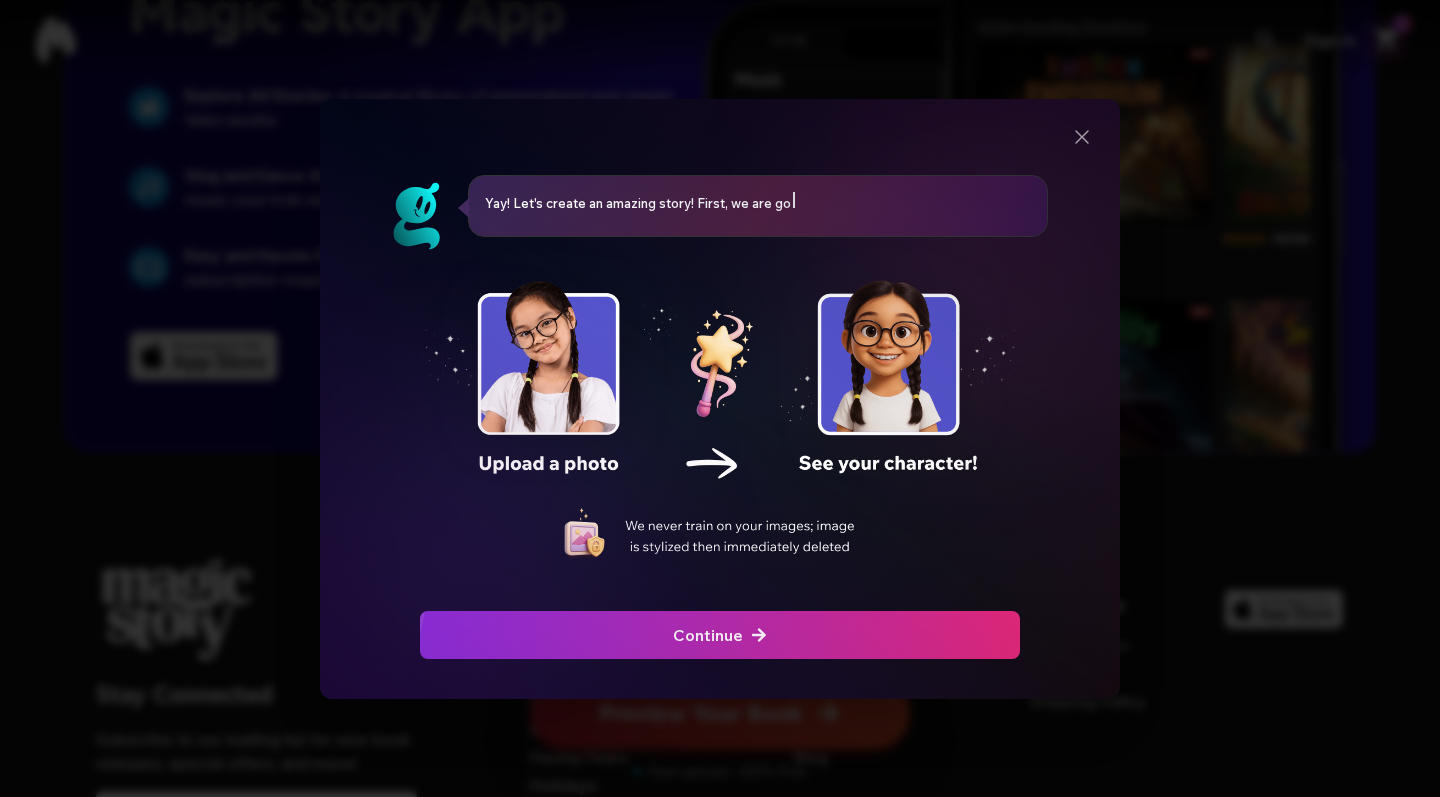 click on "Continue" at bounding box center [720, 635] 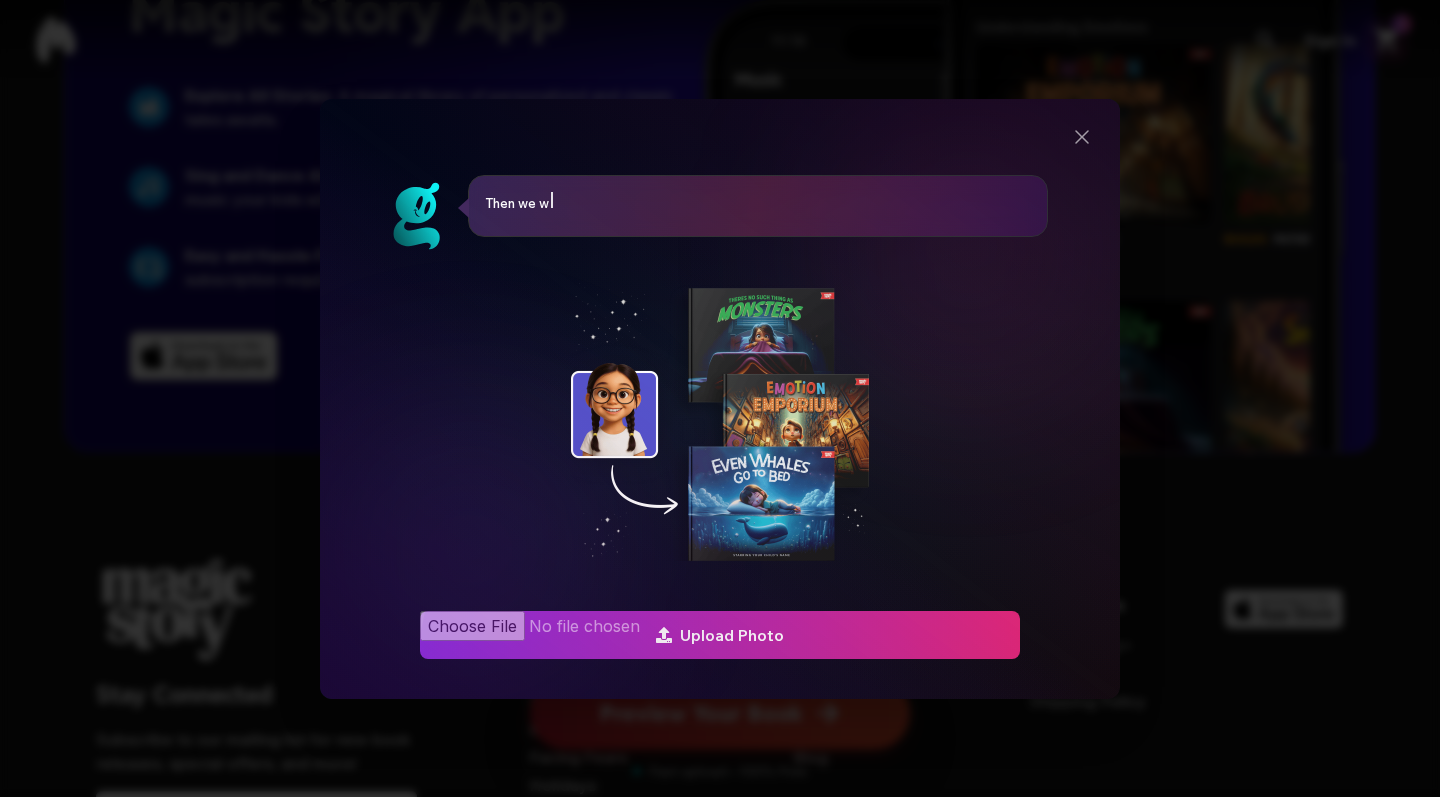 click at bounding box center [720, 635] 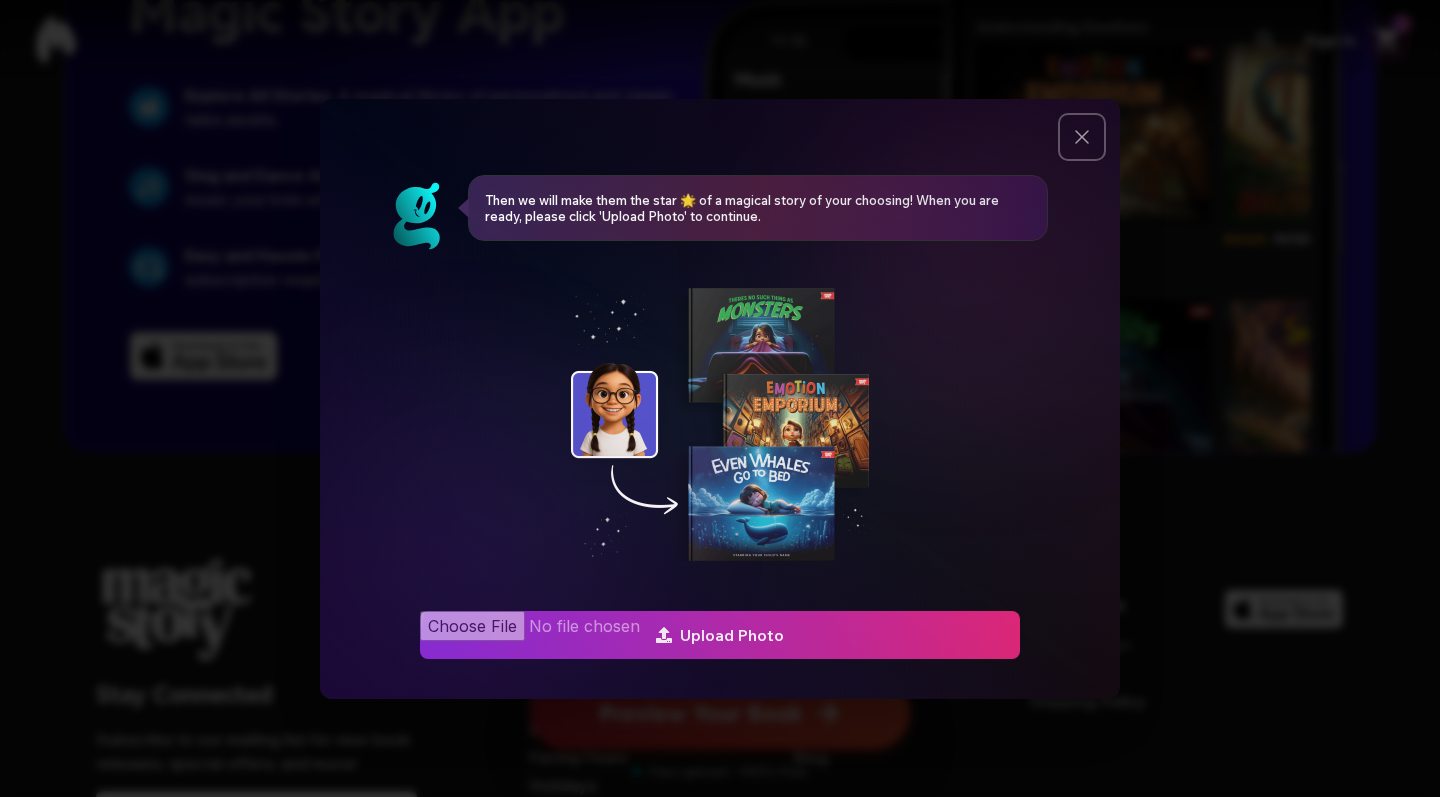 click 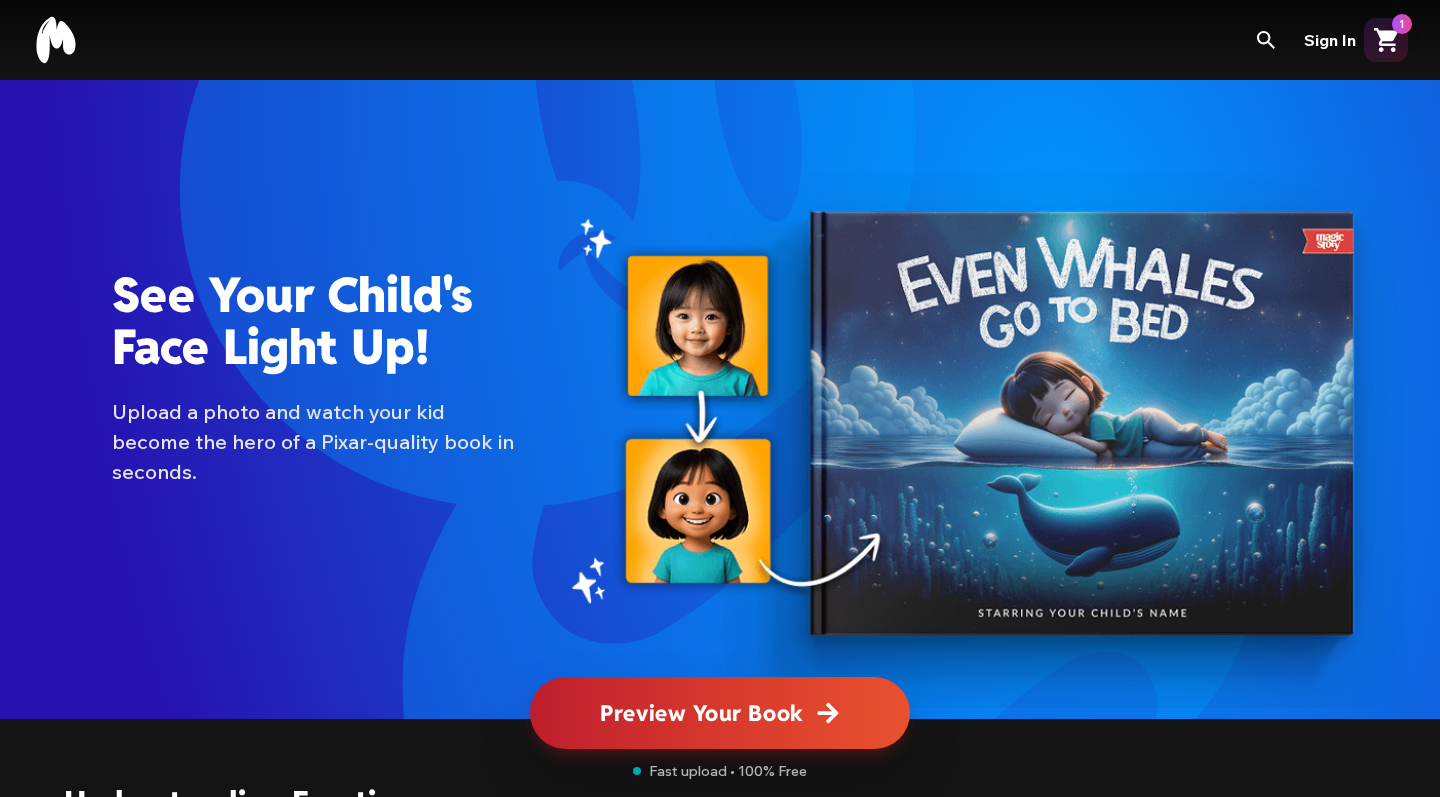 scroll, scrollTop: 4408, scrollLeft: 0, axis: vertical 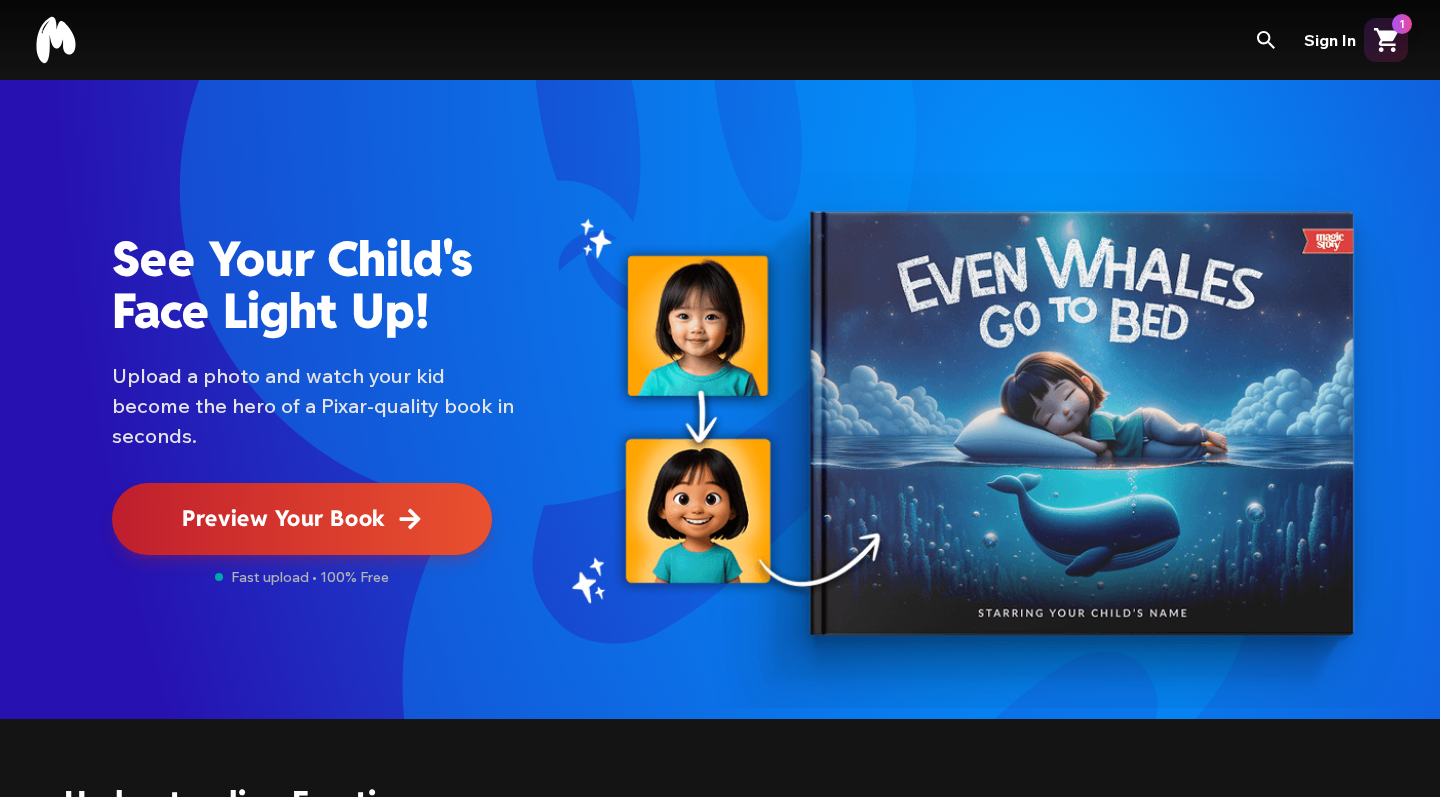 click 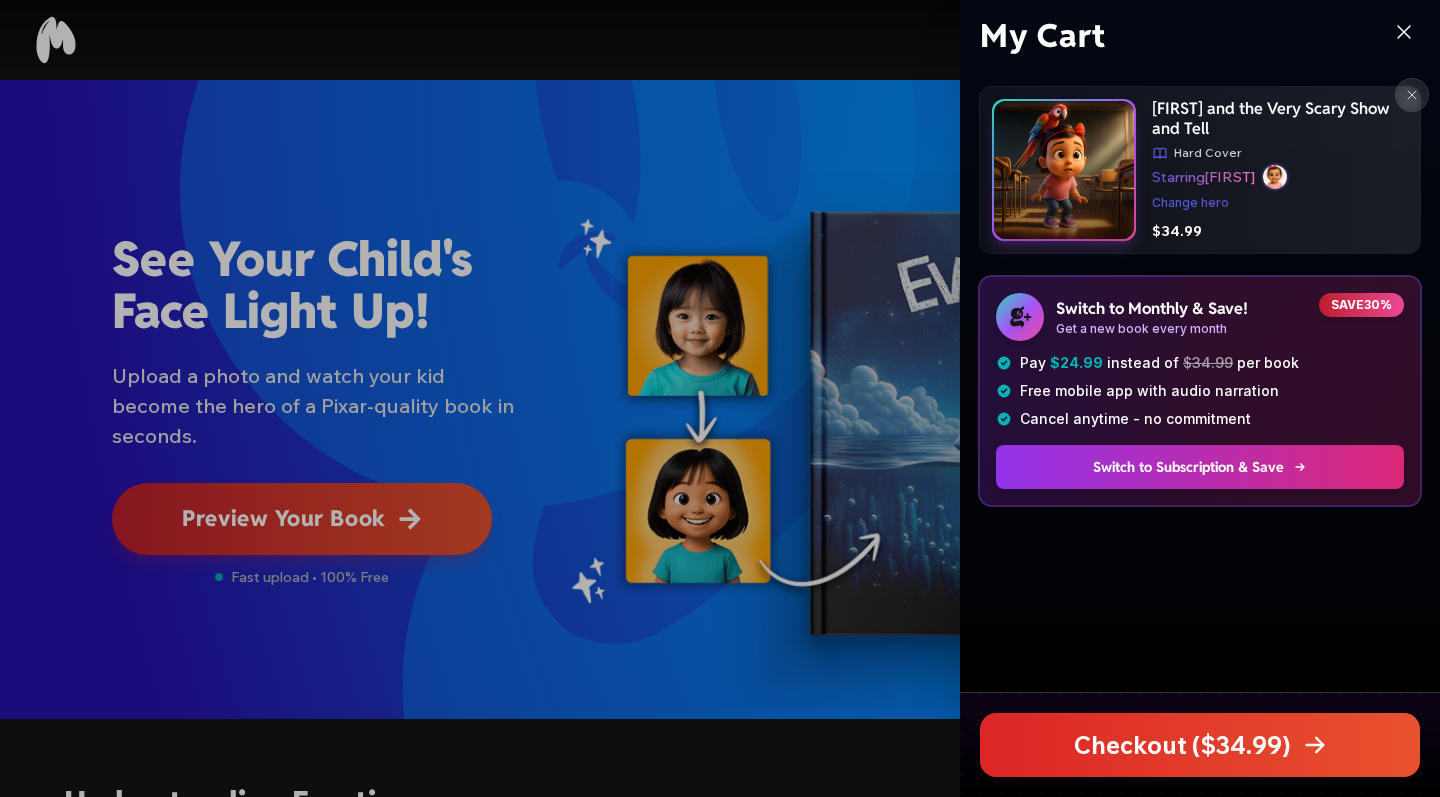 click on "Checkout ($ 34.99 )" at bounding box center (1200, 745) 